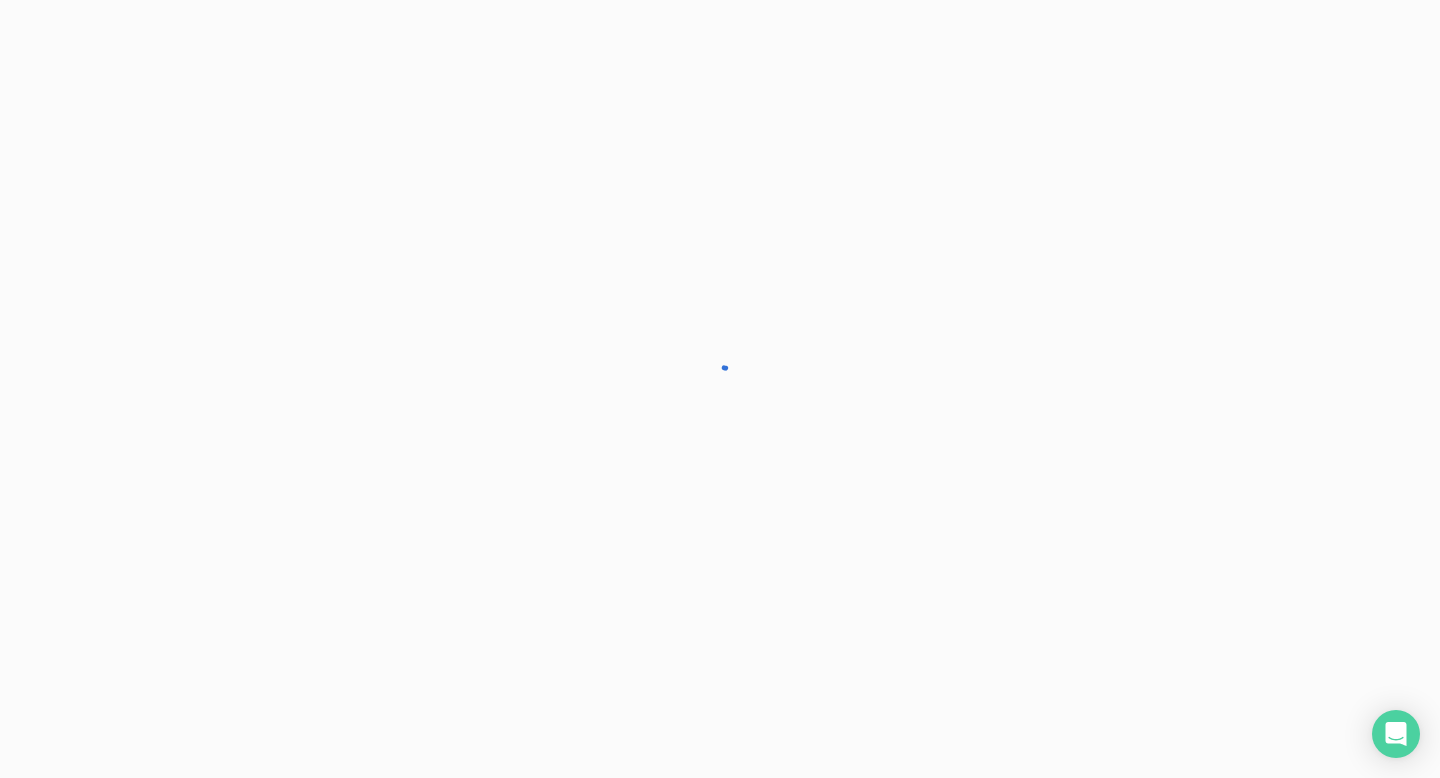 scroll, scrollTop: 0, scrollLeft: 0, axis: both 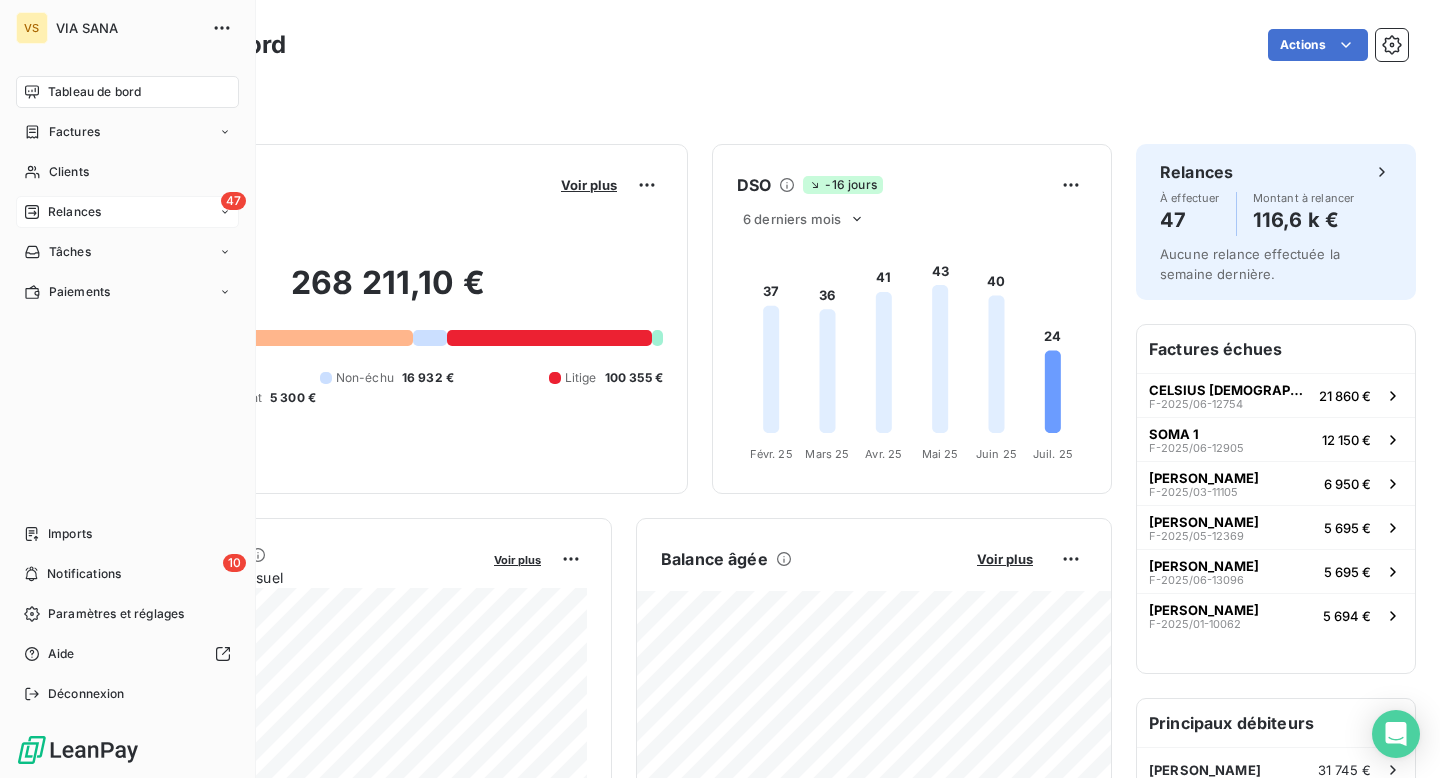 click on "Relances" at bounding box center (62, 212) 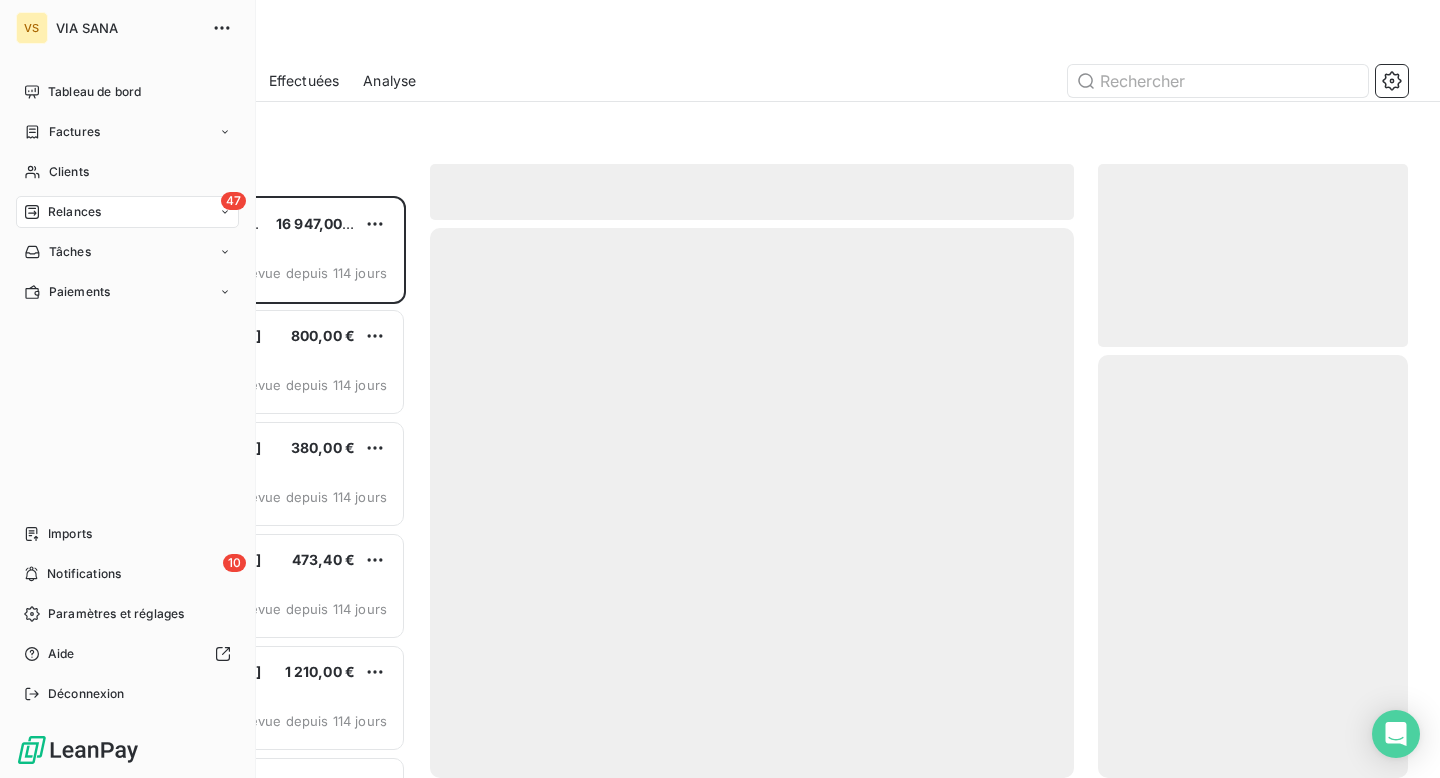 scroll, scrollTop: 1, scrollLeft: 1, axis: both 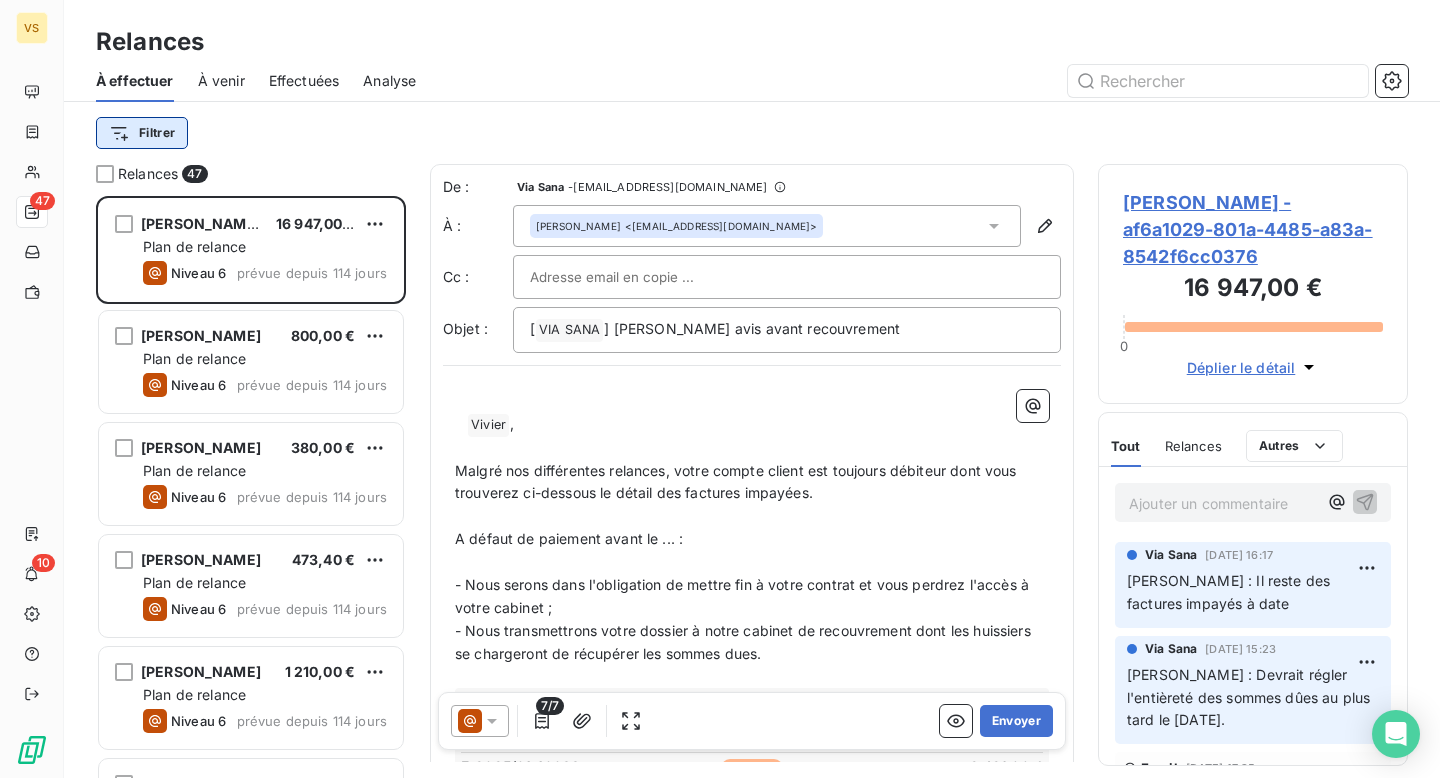 click on "VS 47 10 Relances À effectuer À venir Effectuées Analyse Filtrer Relances 47 [PERSON_NAME] 16 947,00 € Plan de relance Niveau 6 prévue depuis 114 jours [PERSON_NAME] 800,00 € Plan de relance Niveau 6 prévue depuis 114 jours [PERSON_NAME] 380,00 € Plan de relance Niveau 6 prévue depuis 114 jours [PERSON_NAME] 473,40 € Plan de relance Niveau 6 prévue depuis 114 jours Louiza Tatou 1 210,00 € Plan de relance Niveau 6 prévue depuis 114 jours [PERSON_NAME] 24 033,67 € Plan de relance Niveau 6 prévue depuis 114 jours [PERSON_NAME] Salvador 432,00 € Plan de relance Niveau 6 prévue depuis 114 jours [PERSON_NAME] 3 430,00 € Plan de relance Niveau 6 prévue depuis 114 jours [PERSON_NAME] 352,00 € Plan de relance Niveau 5 prévue depuis 100 jours [PERSON_NAME] 3 295,60 € Plan de relance Niveau 2 prévue depuis 78 jours [PERSON_NAME] 2 020,00 € Plan de relance Niveau 4 prévue depuis 78 jours [PERSON_NAME] 1 100,00 € Niveau 5 De :" at bounding box center [720, 389] 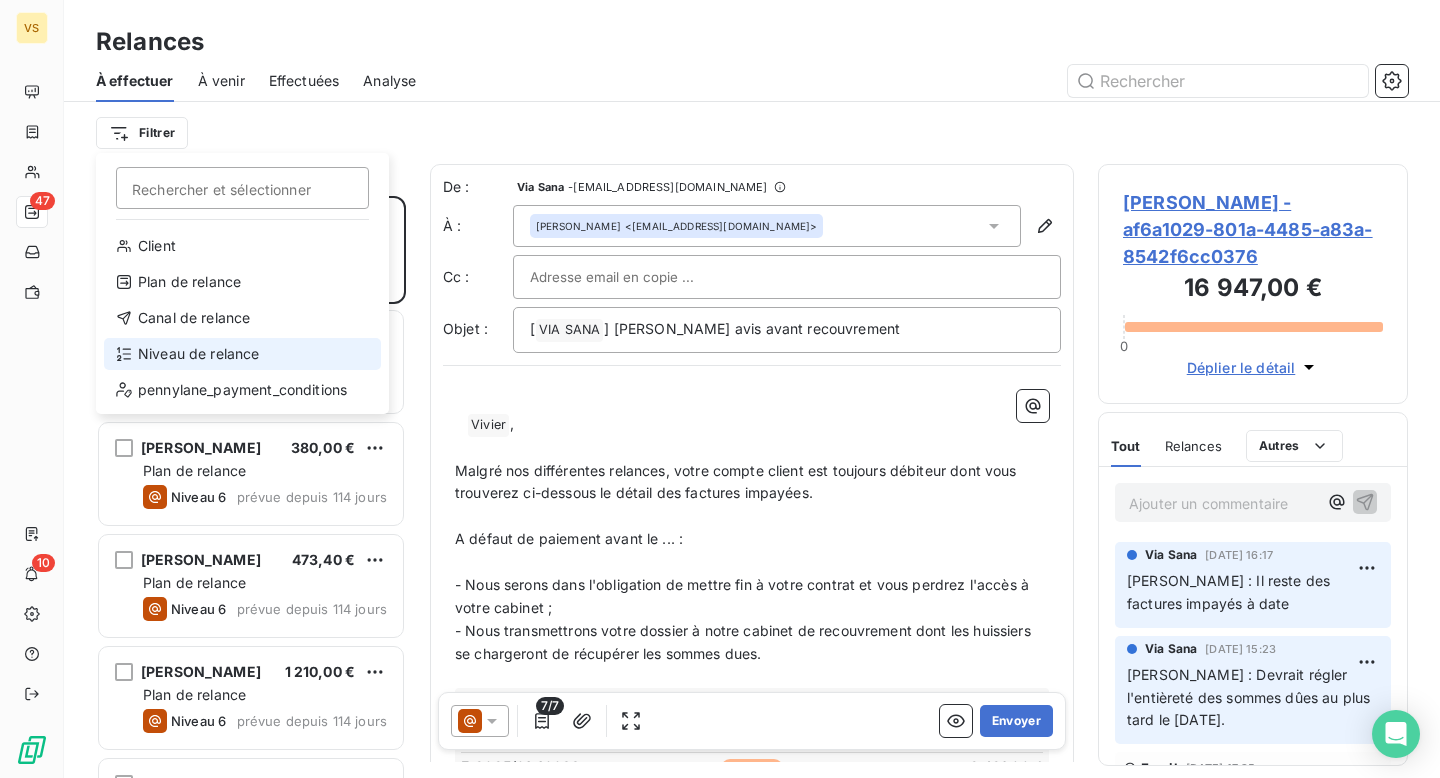 drag, startPoint x: 162, startPoint y: 286, endPoint x: 180, endPoint y: 368, distance: 83.95237 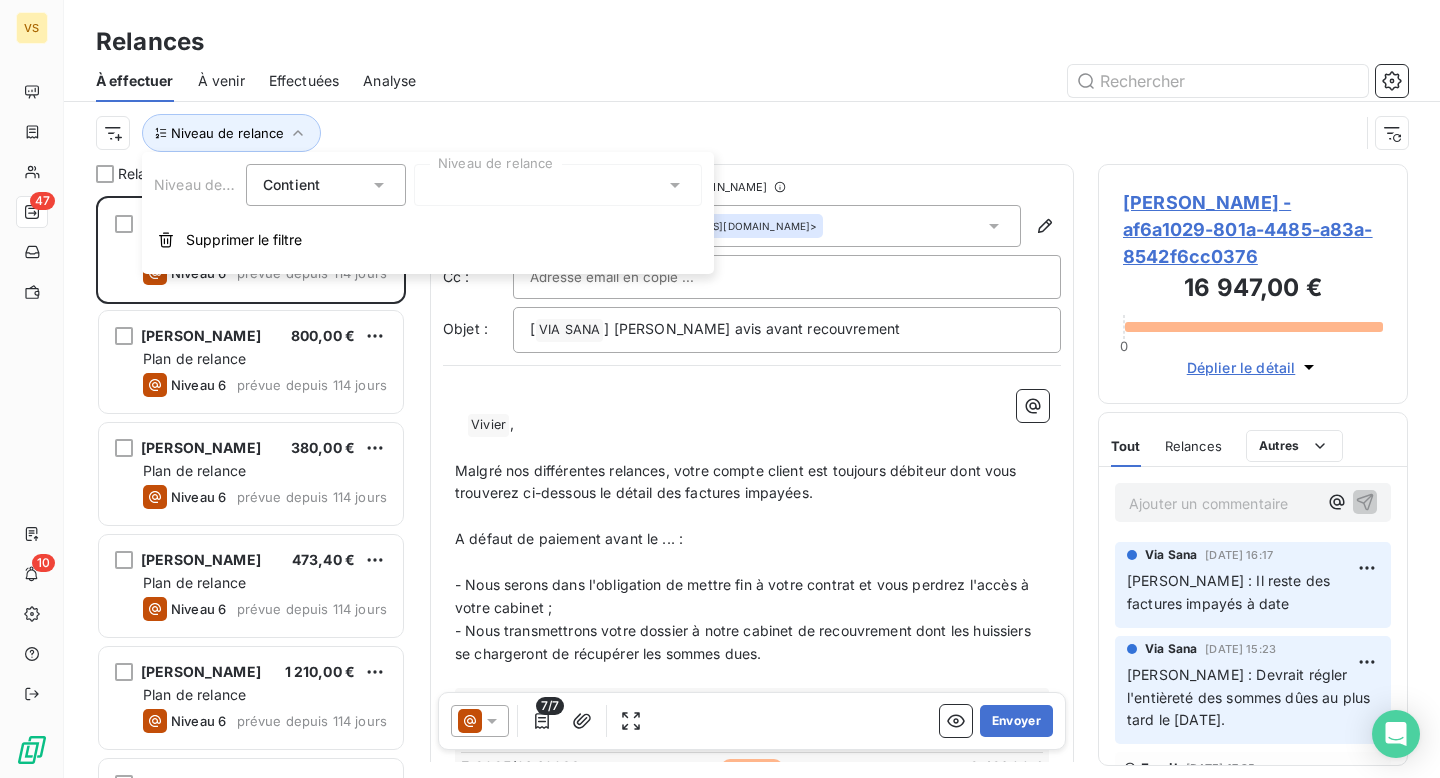 click on "Contient is" at bounding box center (316, 185) 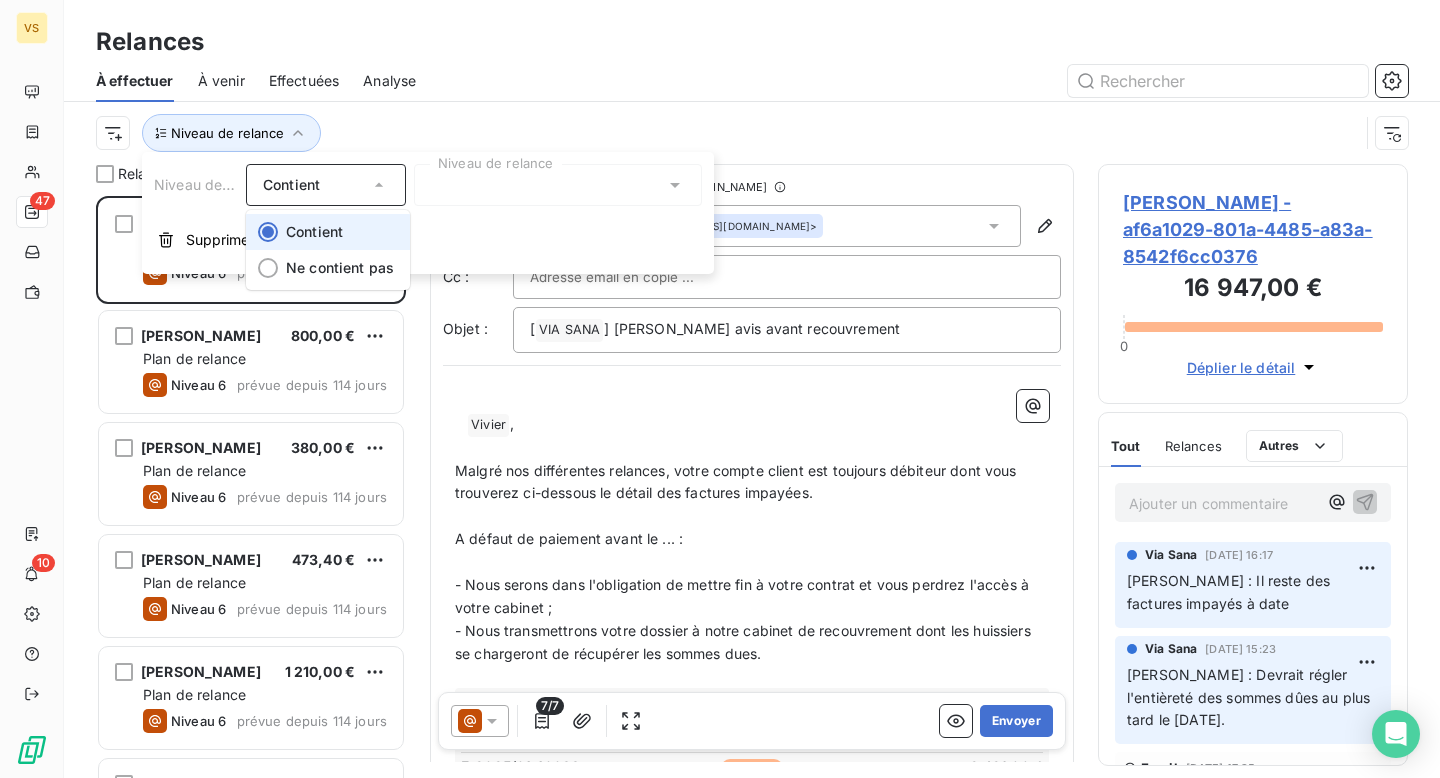 click on "Contient" at bounding box center (314, 231) 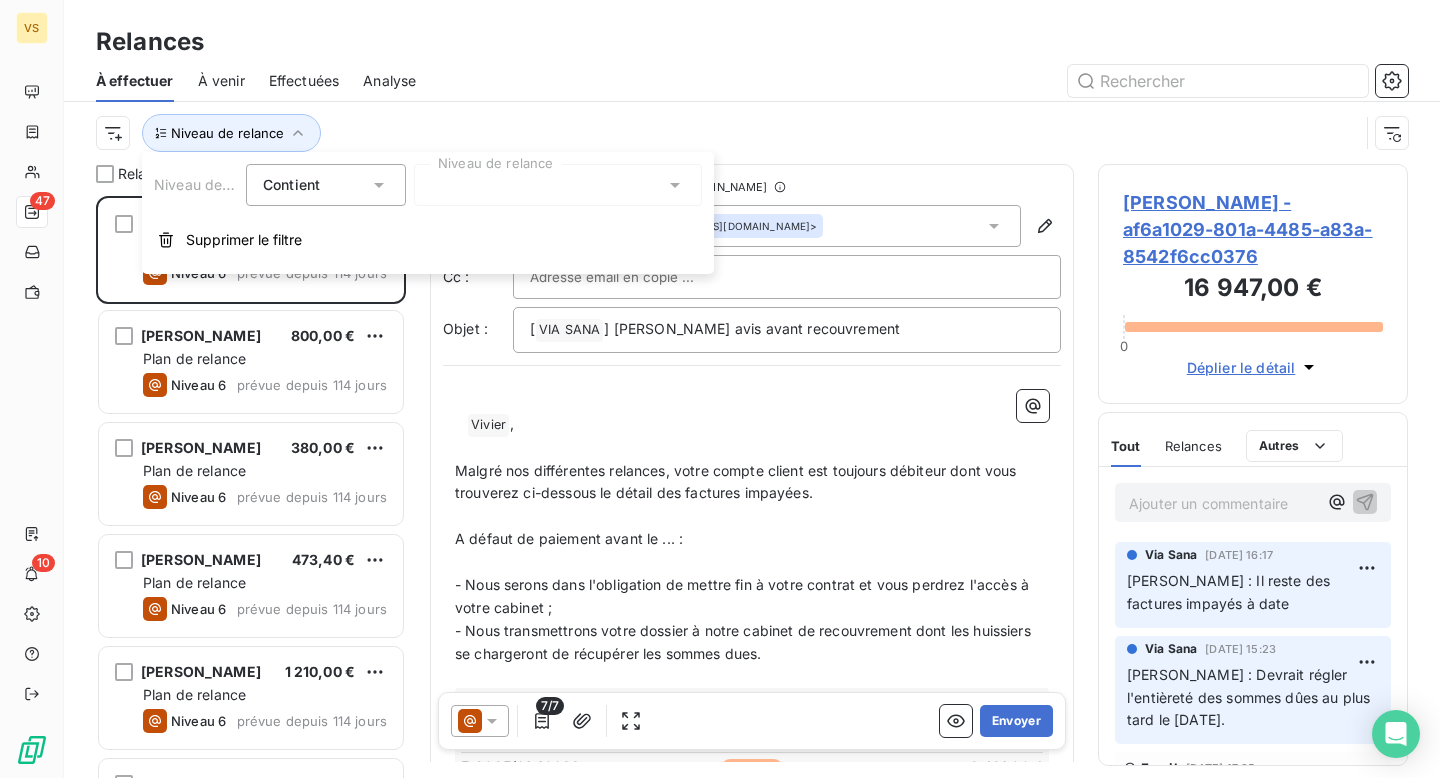 click at bounding box center [558, 185] 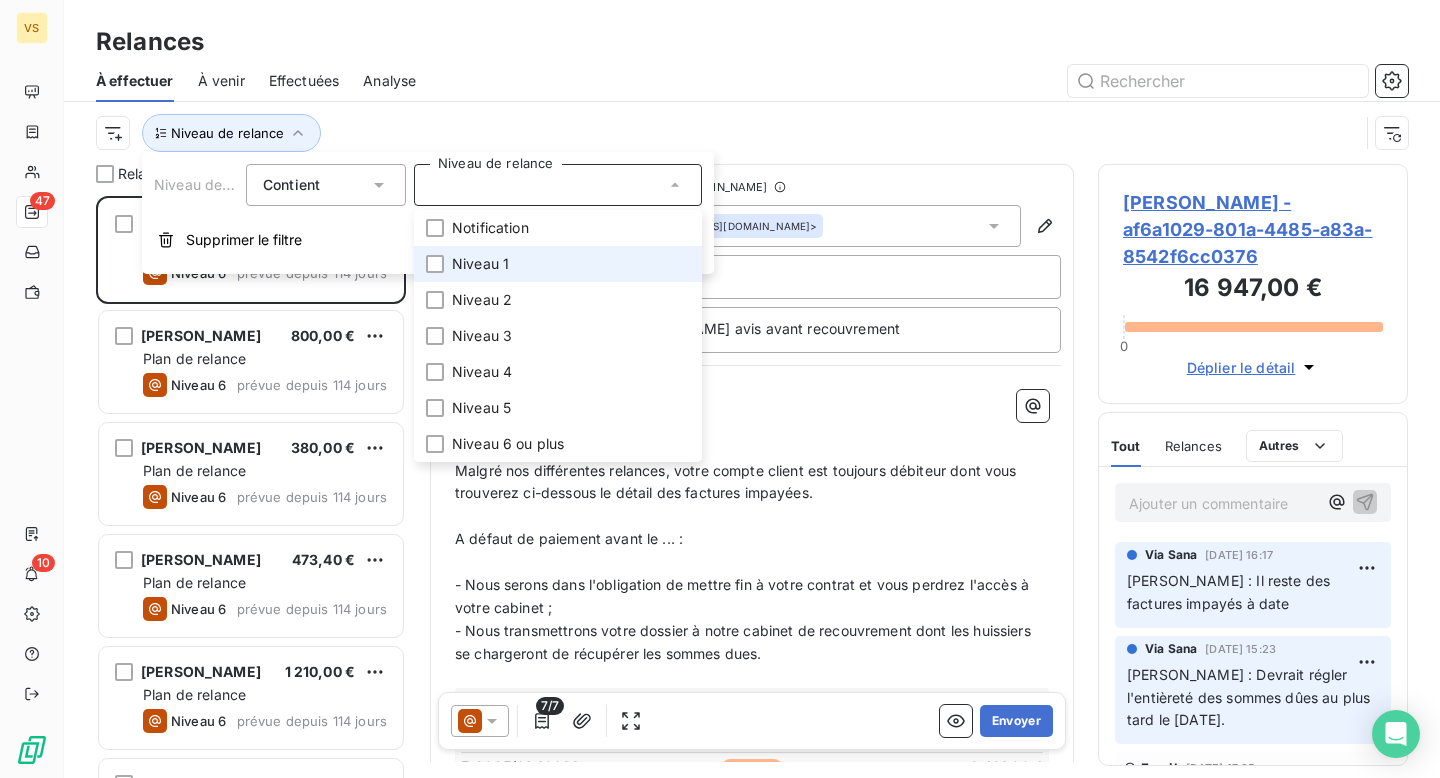 click on "Niveau 1" at bounding box center (480, 264) 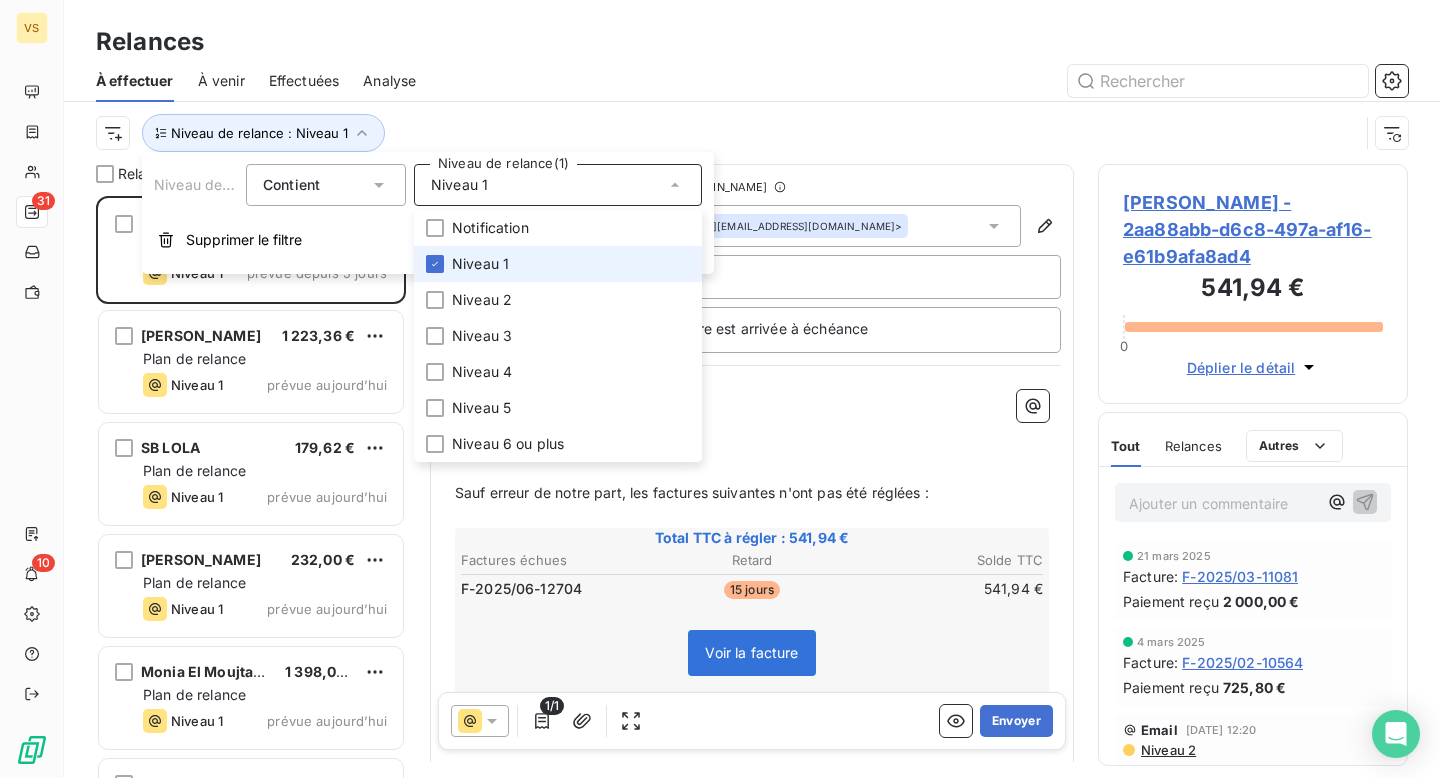 scroll, scrollTop: 1, scrollLeft: 1, axis: both 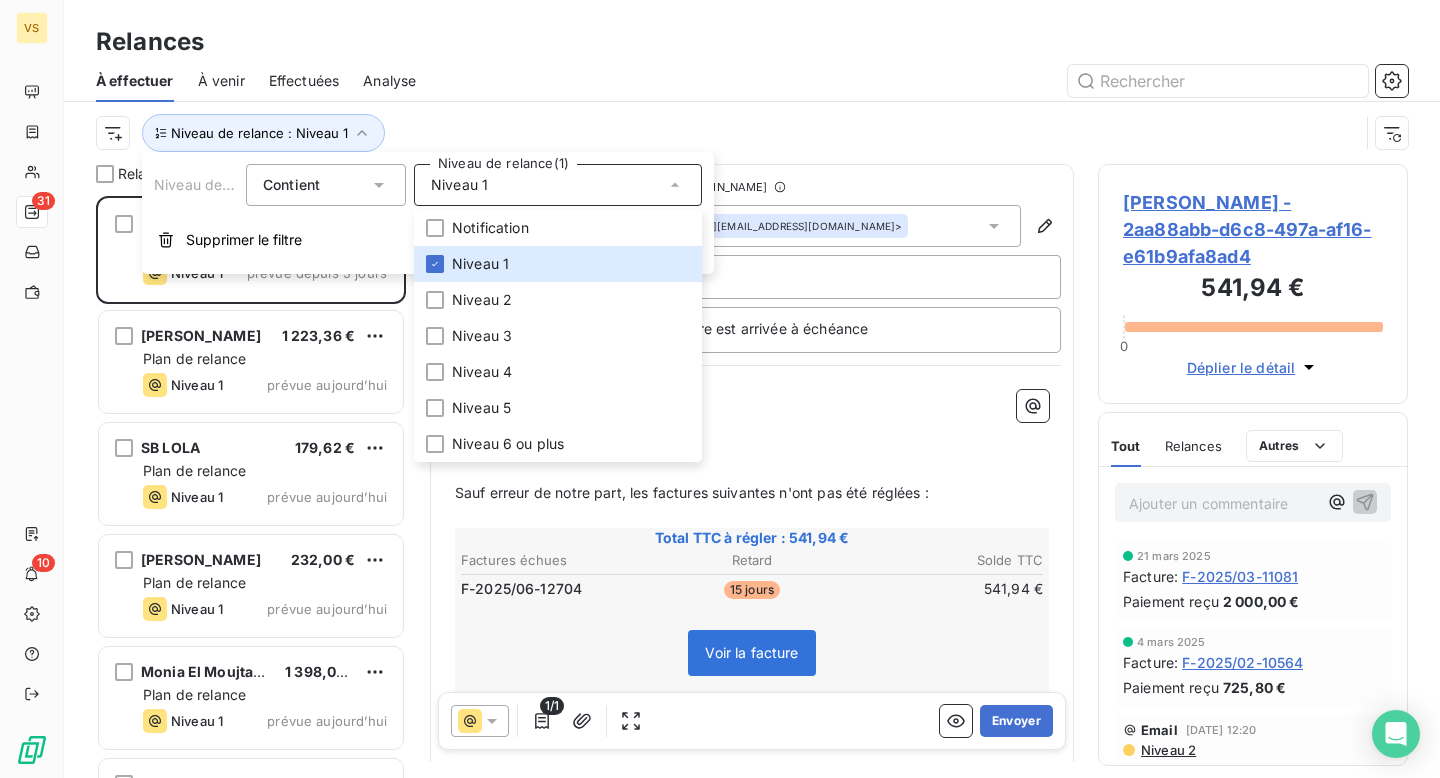 click on "Niveau de relance  : Niveau 1" at bounding box center (727, 133) 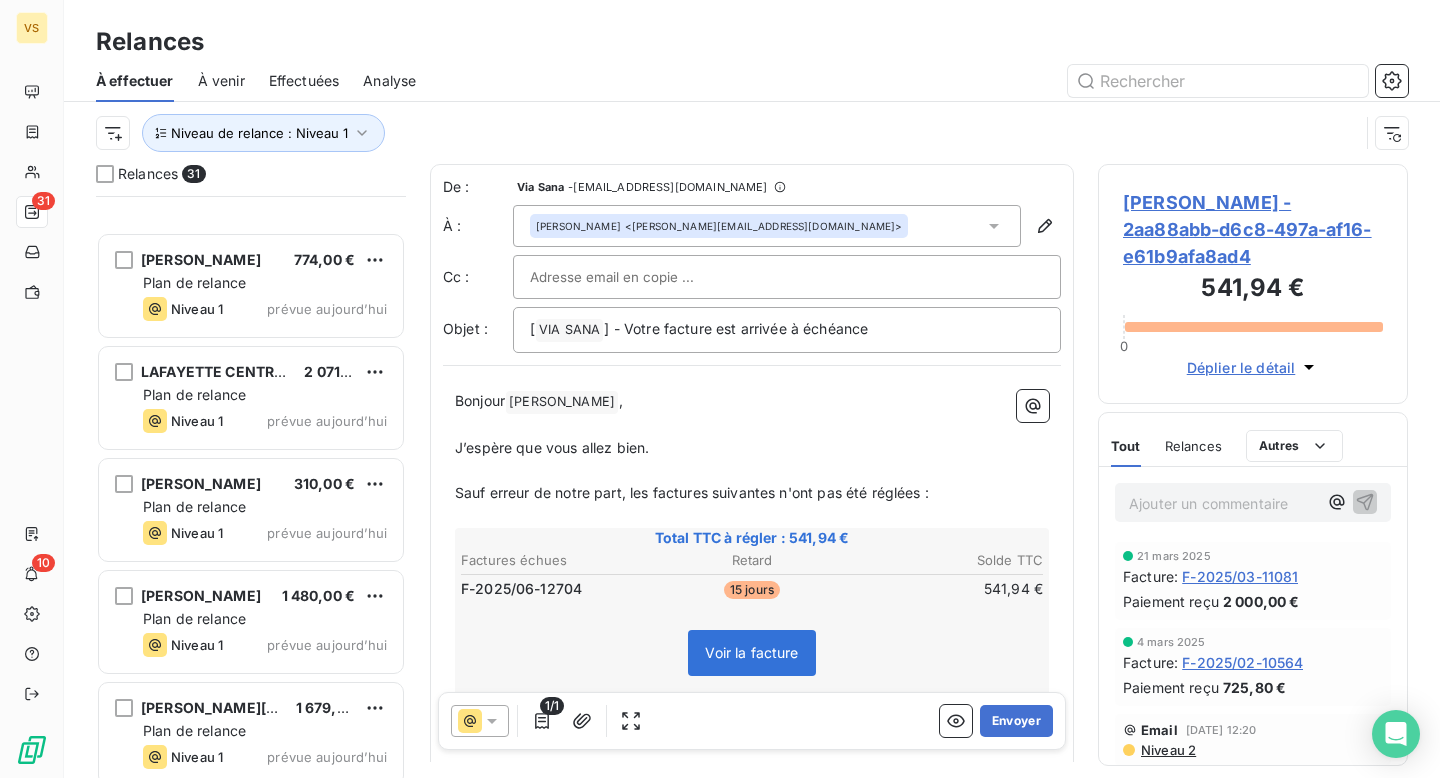 scroll, scrollTop: 2891, scrollLeft: 0, axis: vertical 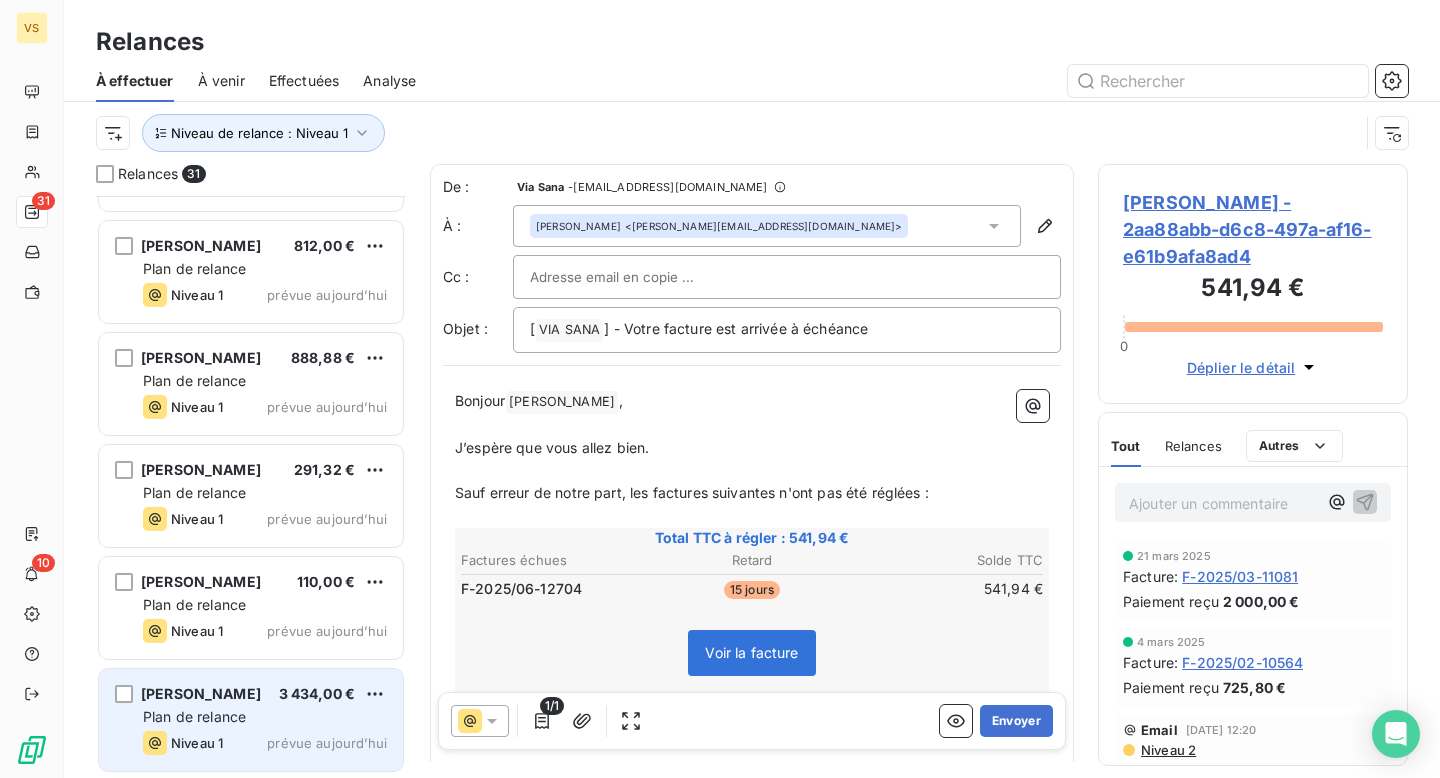 click on "[PERSON_NAME] 3 434,00 €" at bounding box center [265, 694] 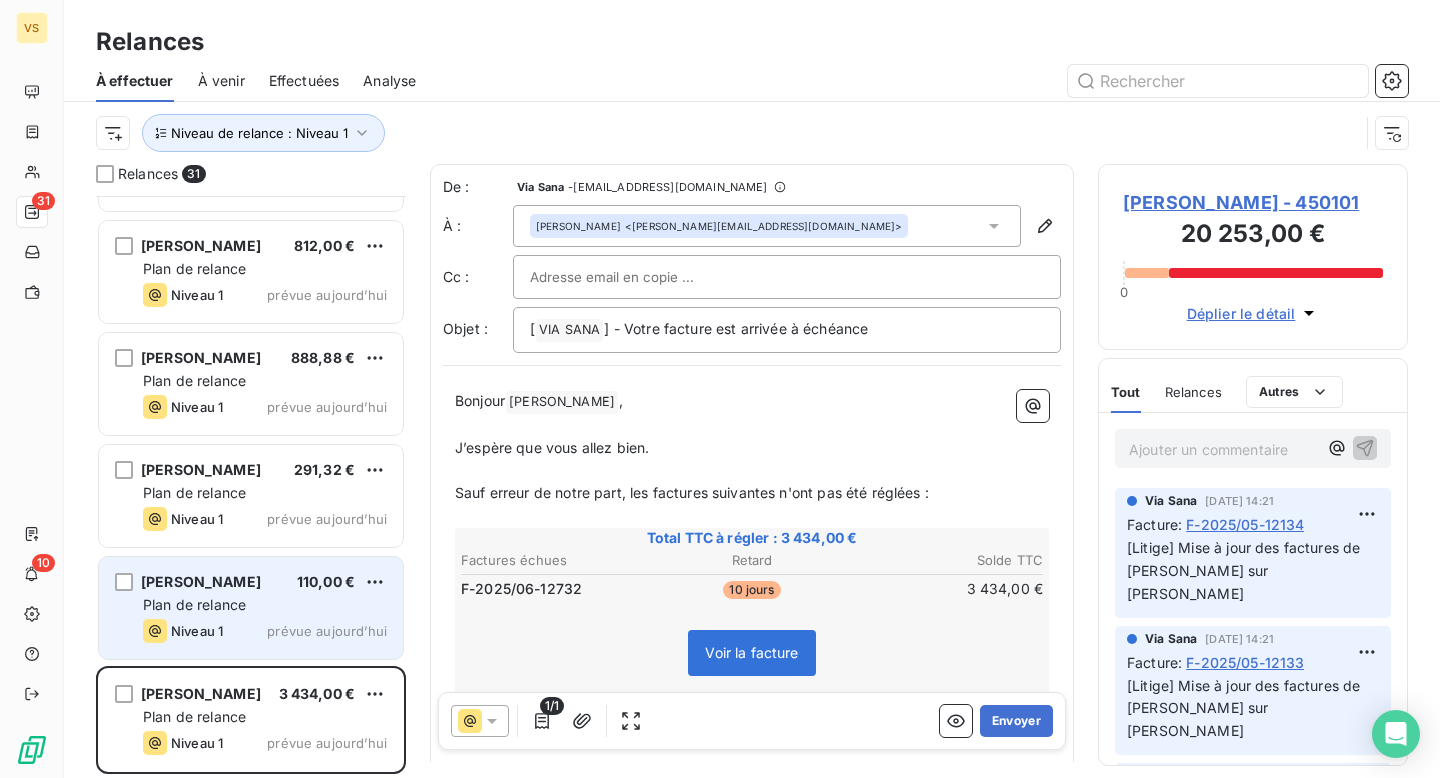 click on "prévue aujourd’hui" at bounding box center [327, 631] 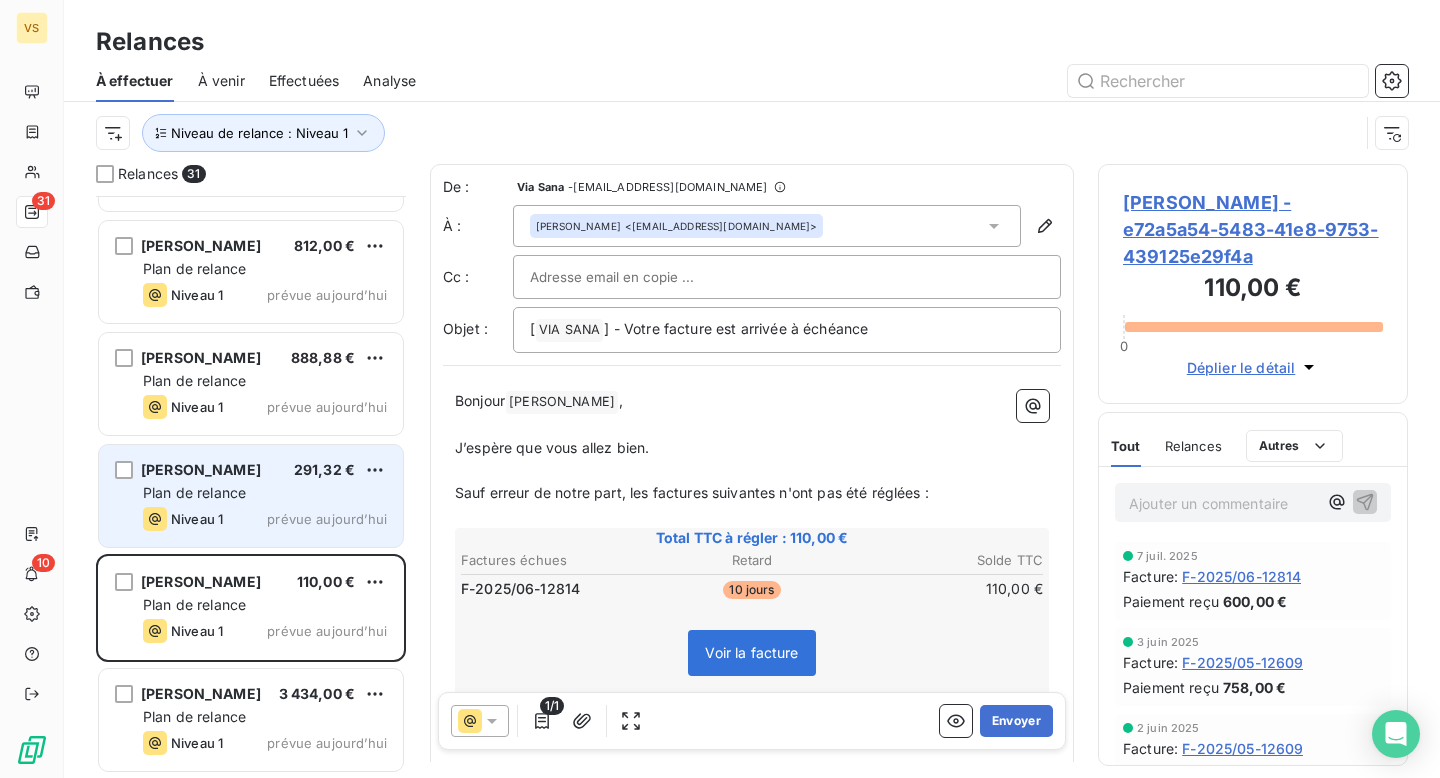 click on "prévue aujourd’hui" at bounding box center [327, 519] 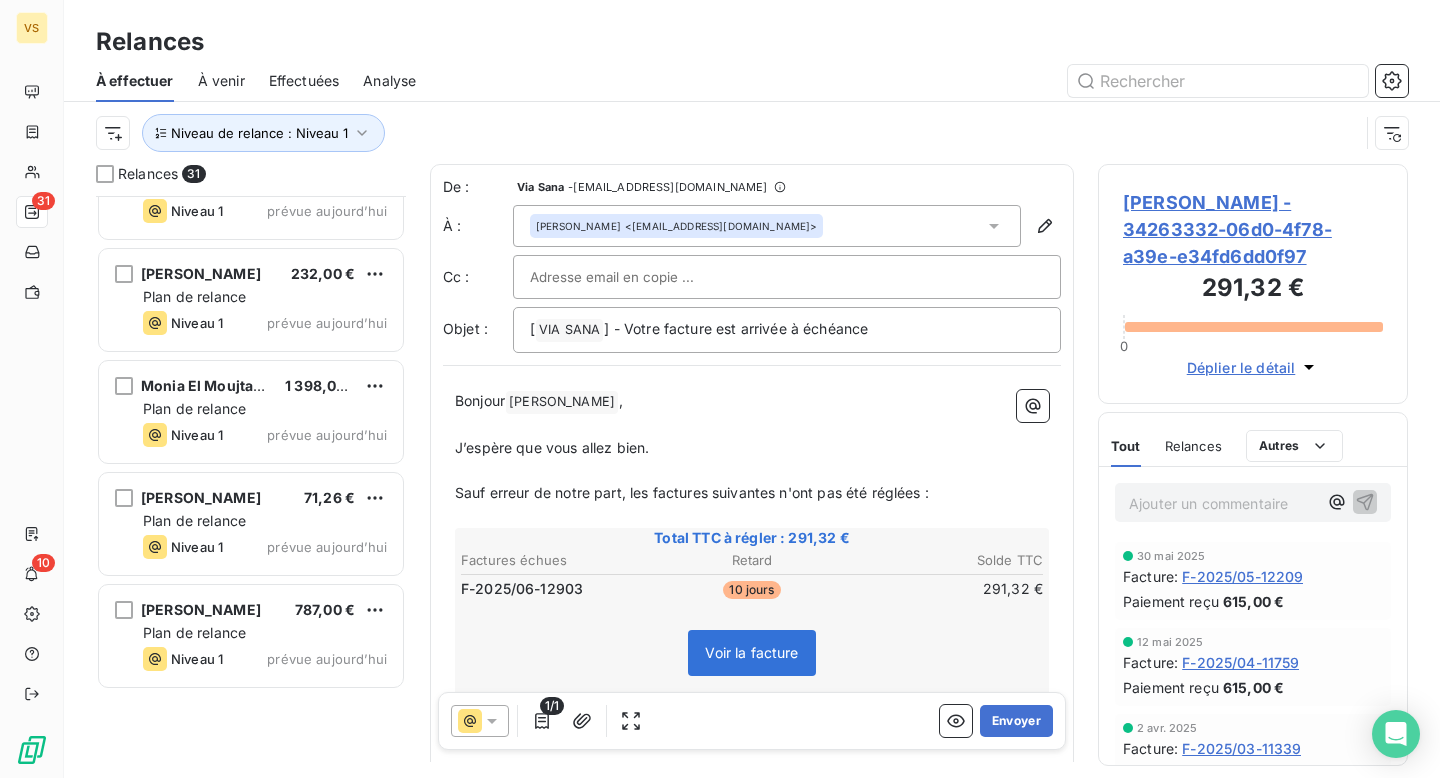 scroll, scrollTop: 0, scrollLeft: 0, axis: both 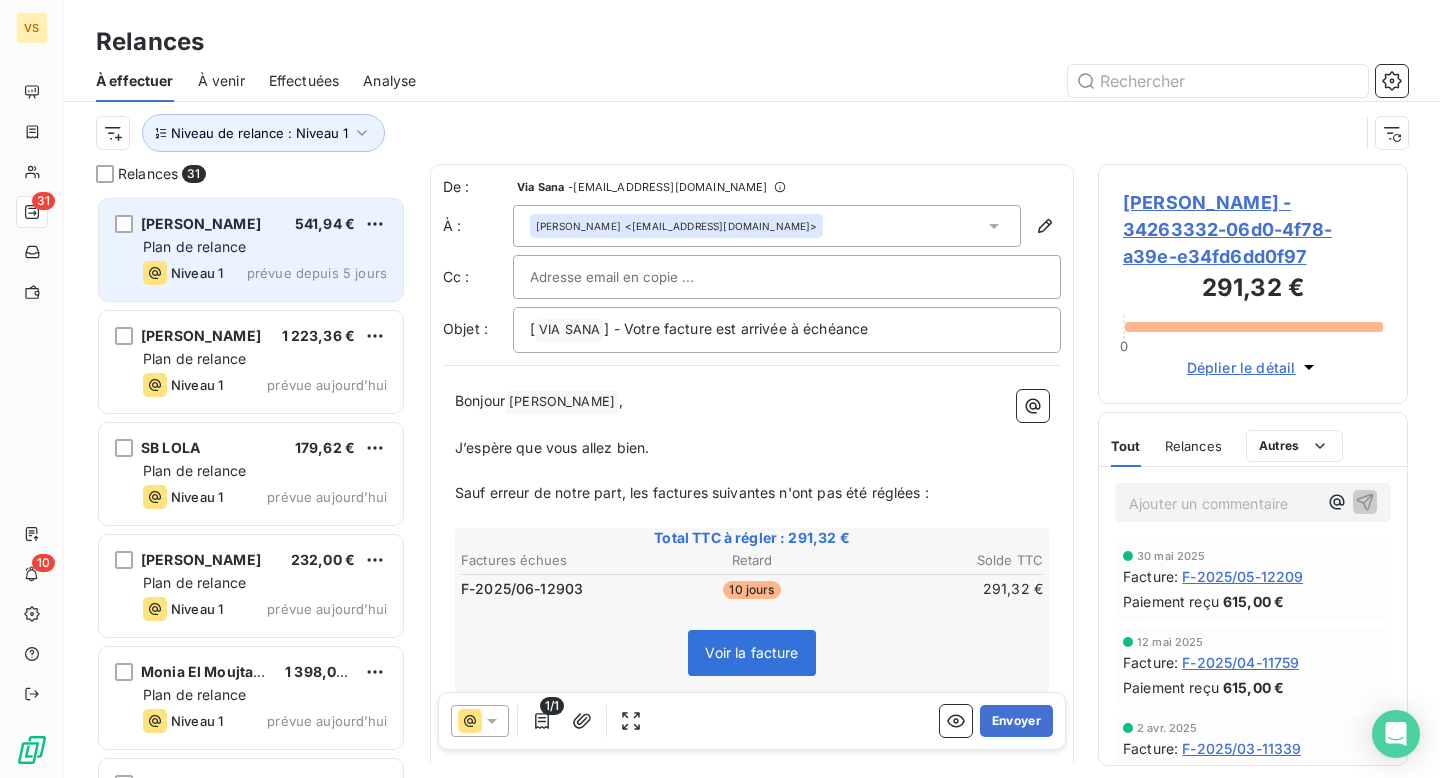 click on "[PERSON_NAME] 541,94 €" at bounding box center [265, 224] 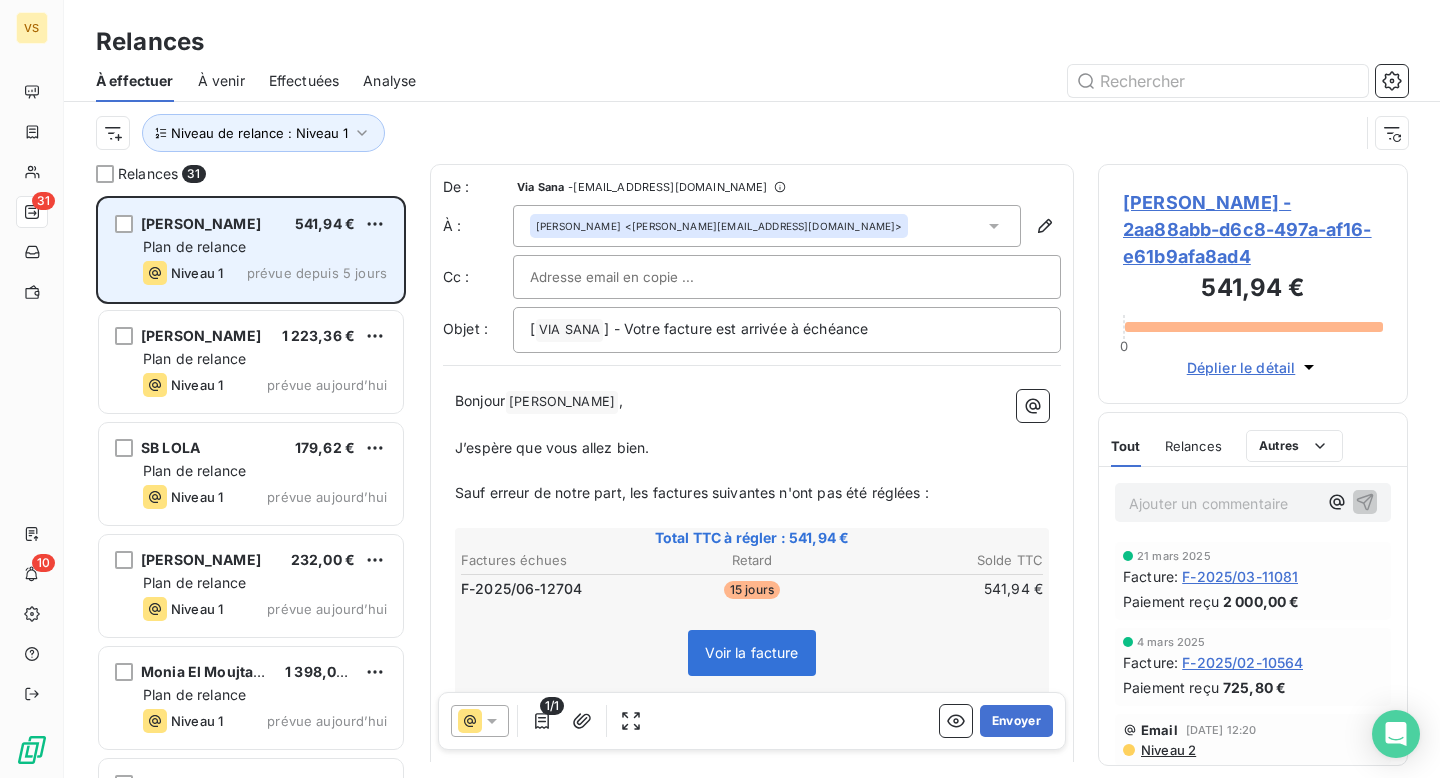 click on "[PERSON_NAME] 541,94 € Plan de relance Niveau 1 prévue depuis 5 jours" at bounding box center (251, 250) 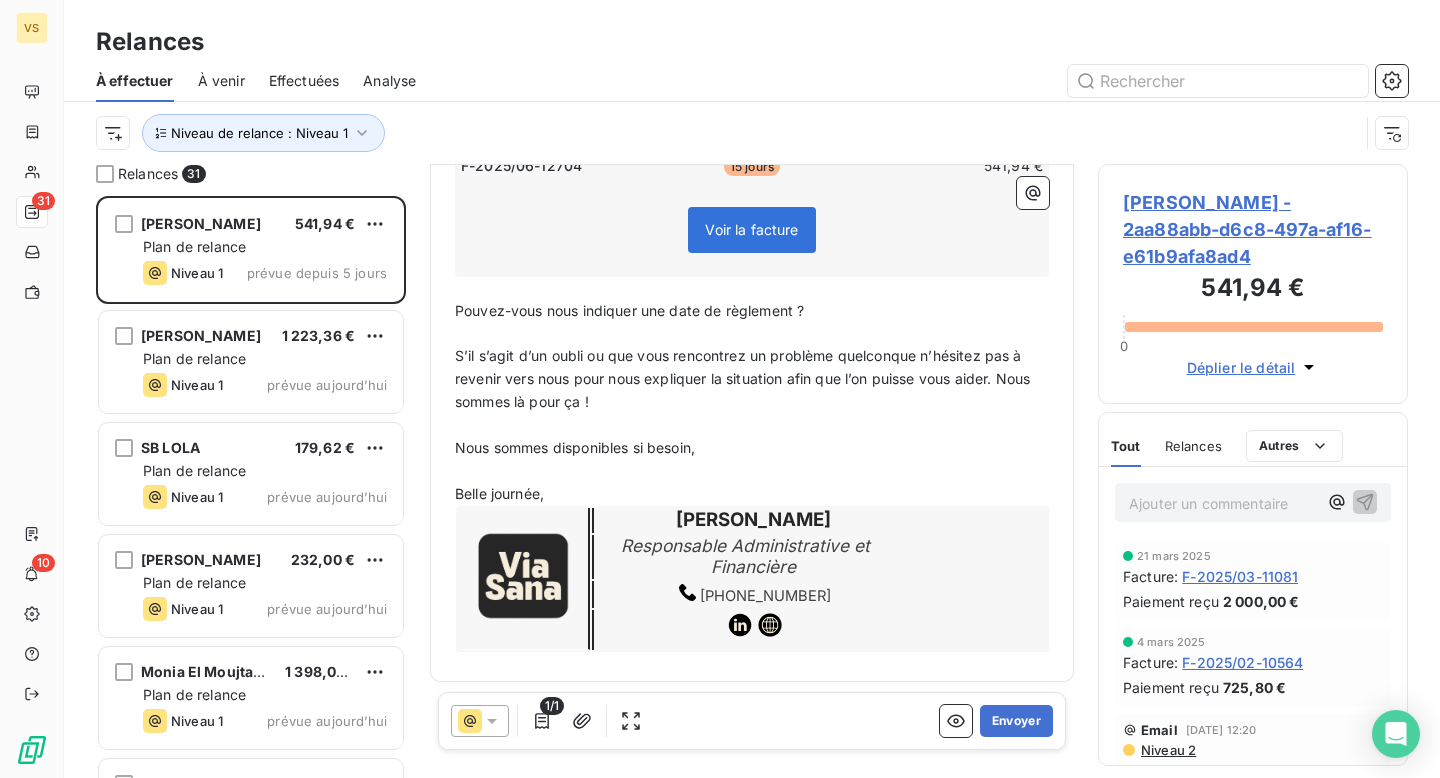 scroll, scrollTop: 0, scrollLeft: 0, axis: both 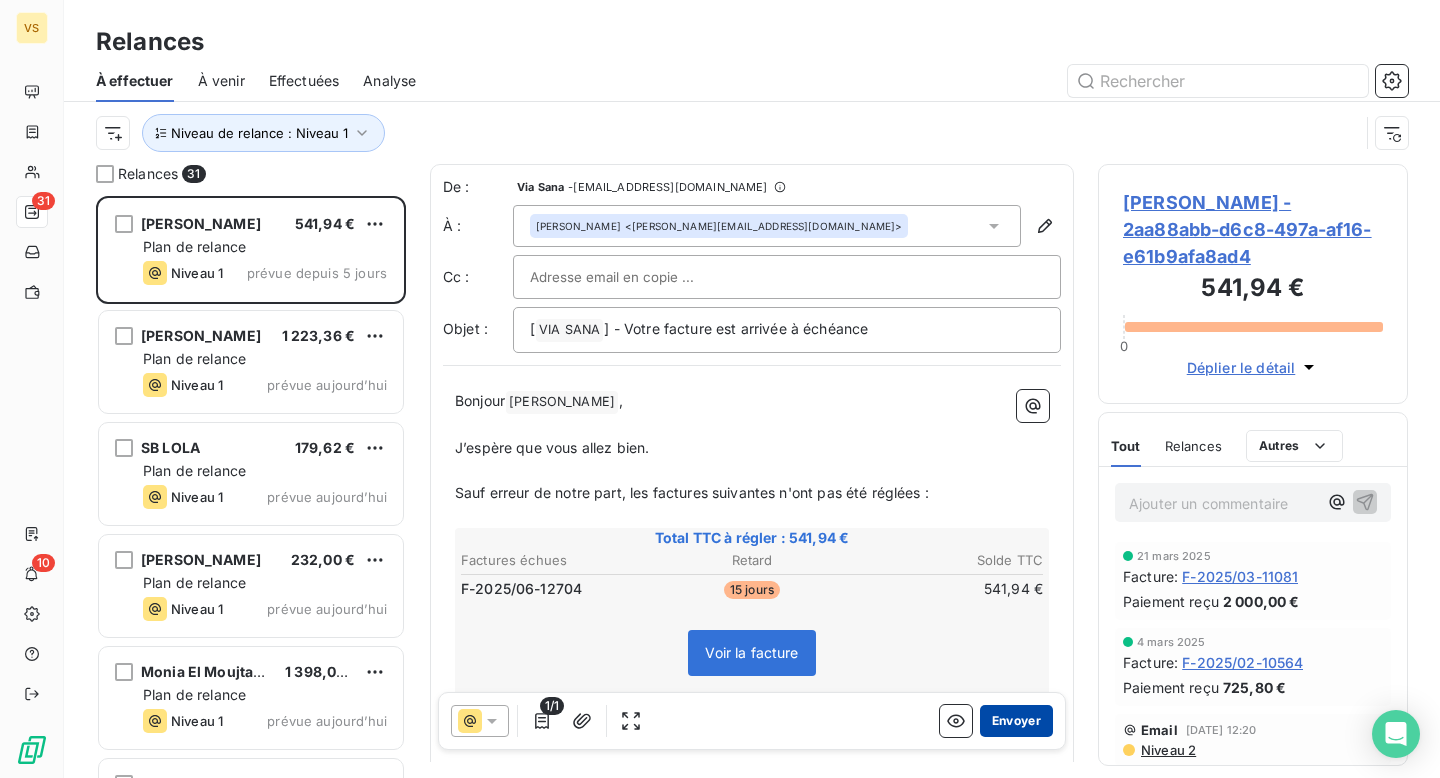 click on "Envoyer" at bounding box center [1016, 721] 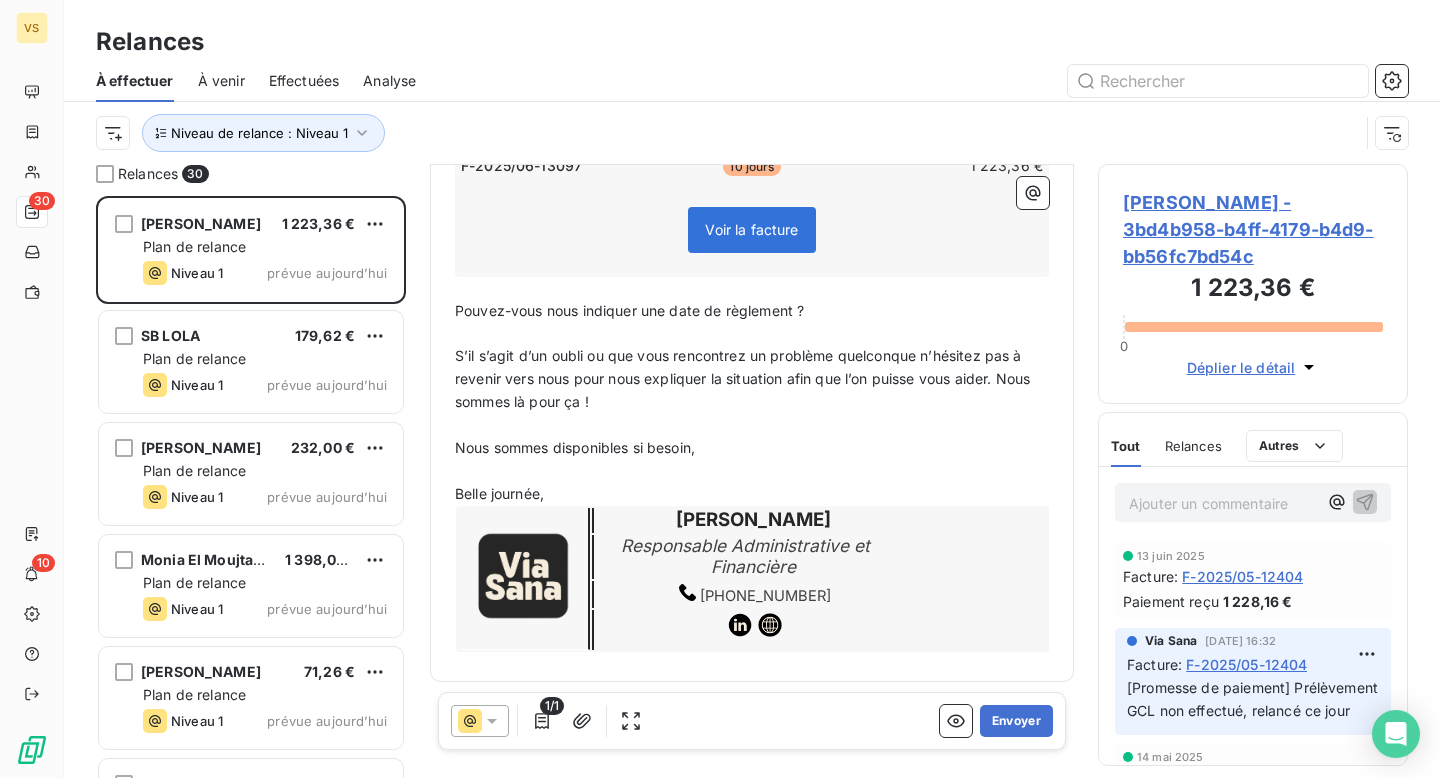 scroll, scrollTop: 0, scrollLeft: 0, axis: both 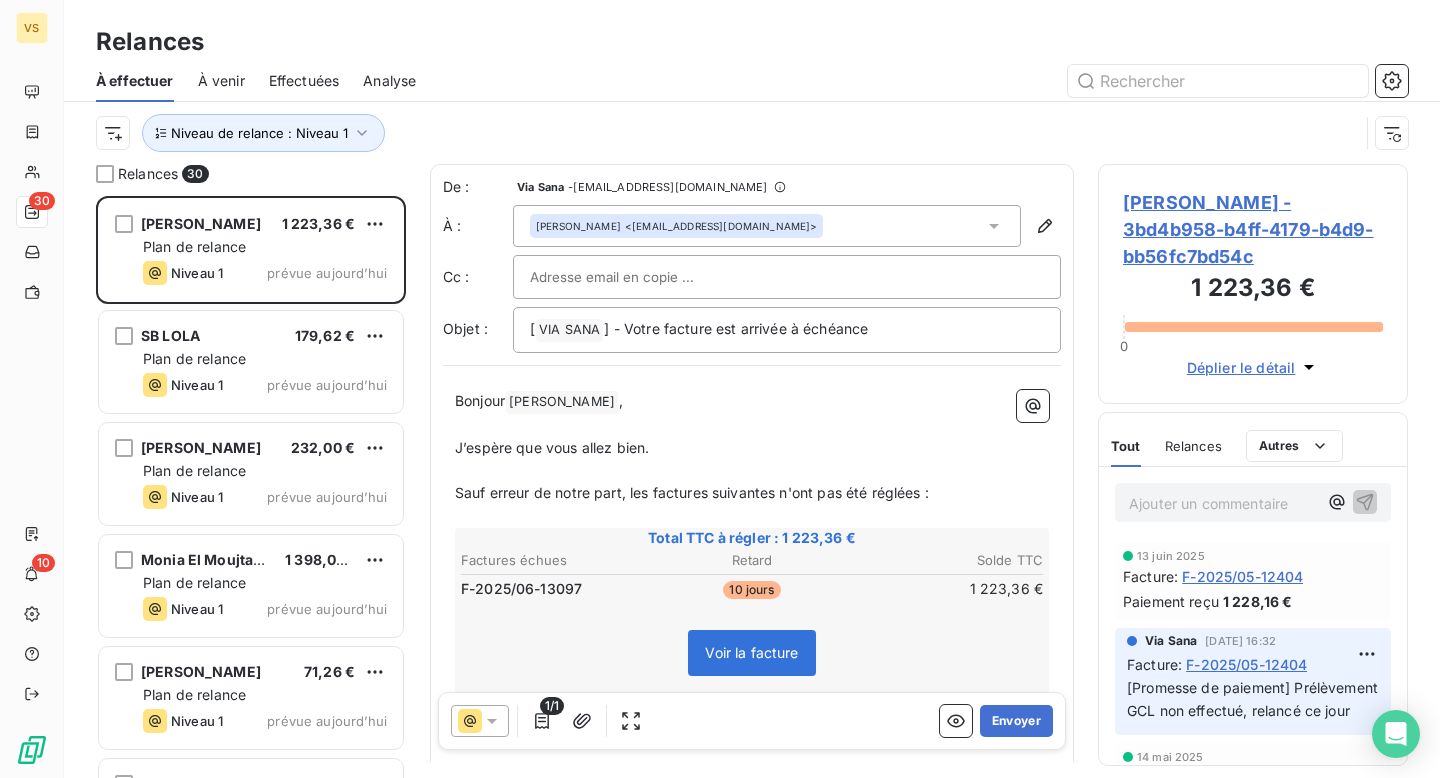 drag, startPoint x: 1232, startPoint y: 736, endPoint x: 1135, endPoint y: 703, distance: 102.45975 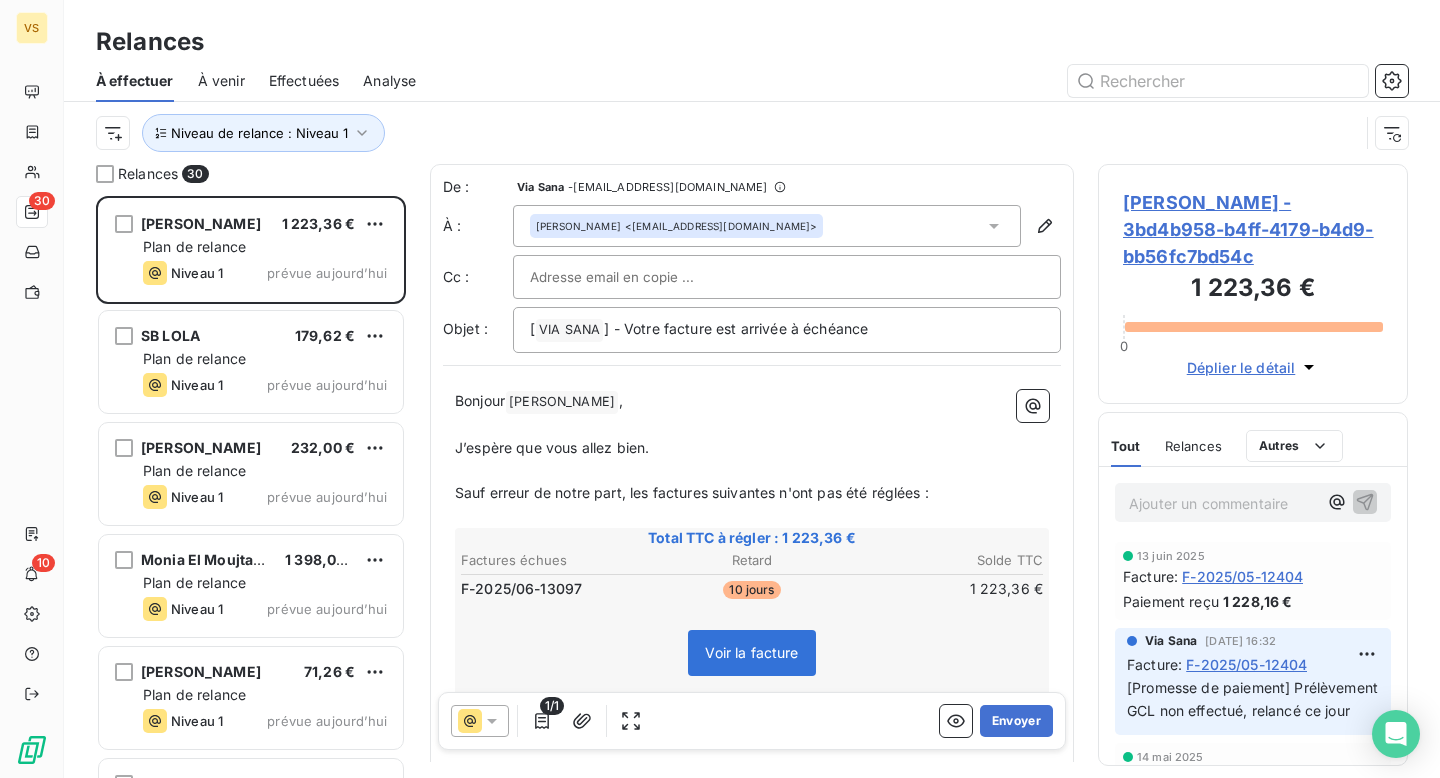 click on "F-2025/06-13097" at bounding box center [556, 589] 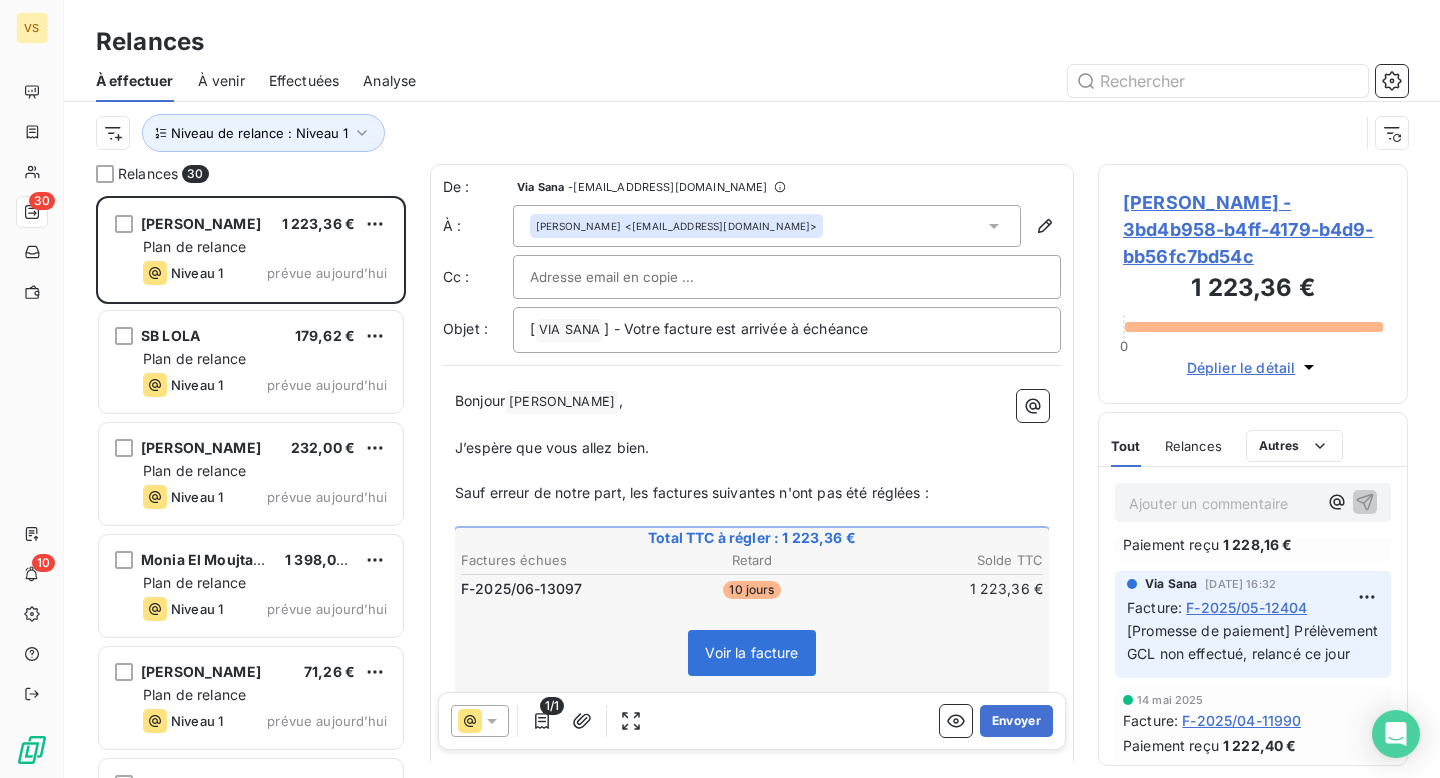 scroll, scrollTop: 55, scrollLeft: 0, axis: vertical 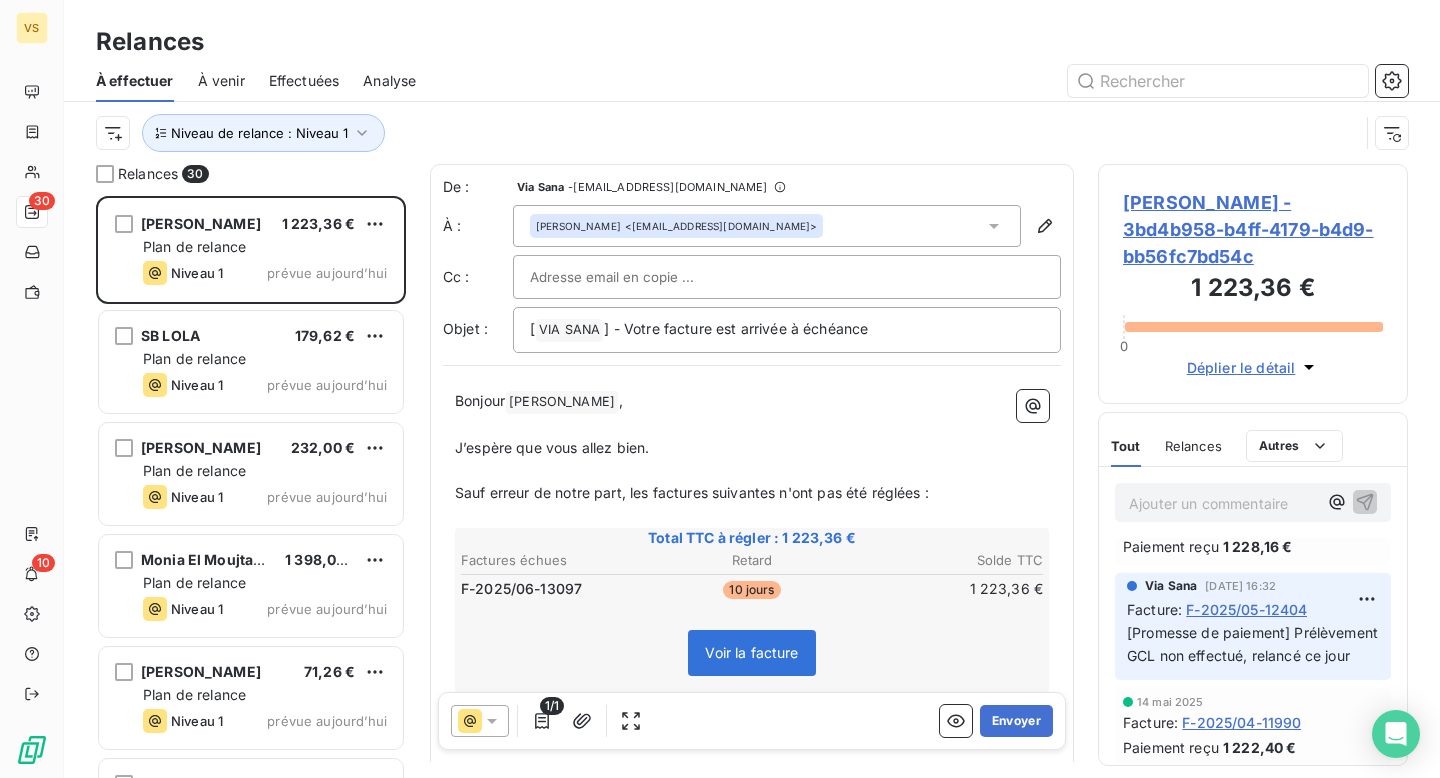 drag, startPoint x: 1231, startPoint y: 677, endPoint x: 1118, endPoint y: 661, distance: 114.12712 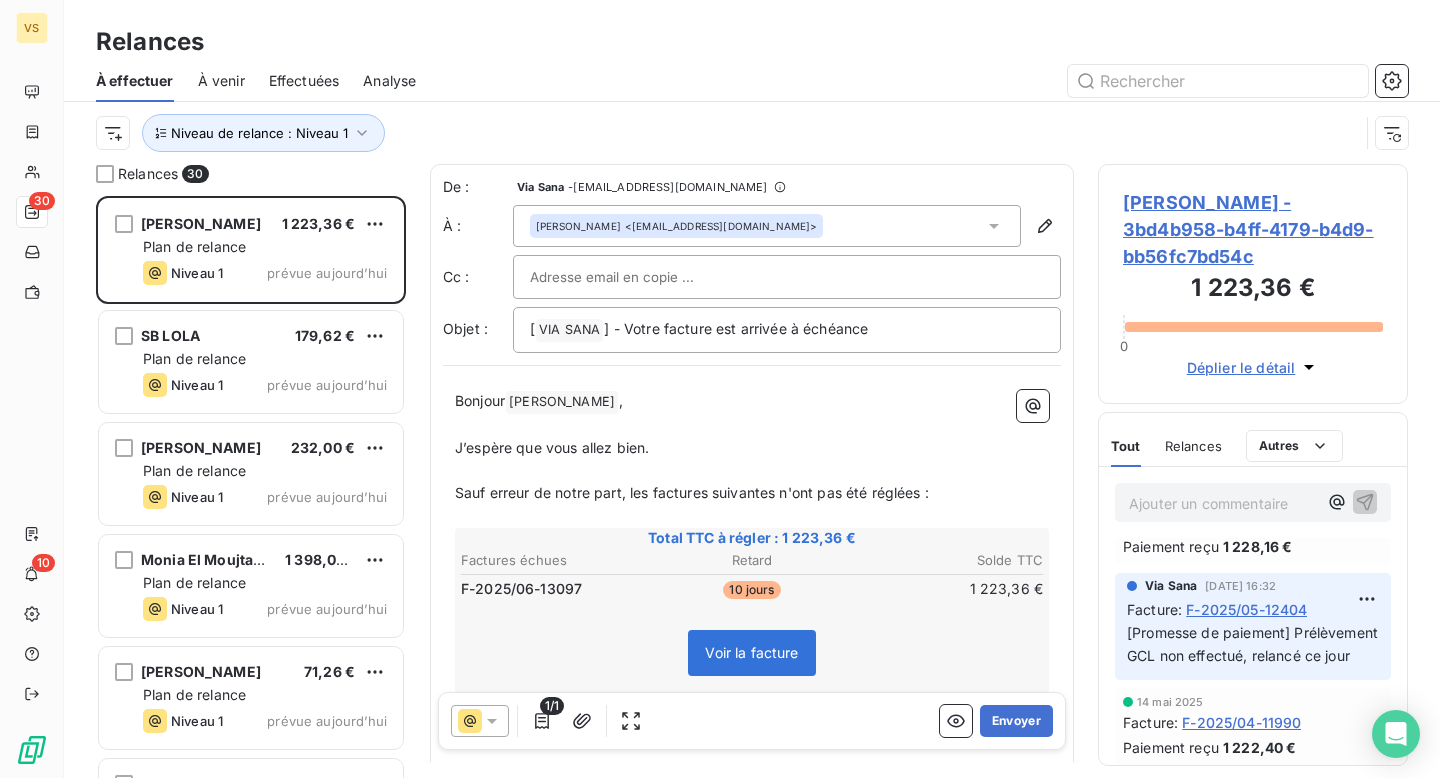 click on "Voir   la facture" at bounding box center [751, 653] 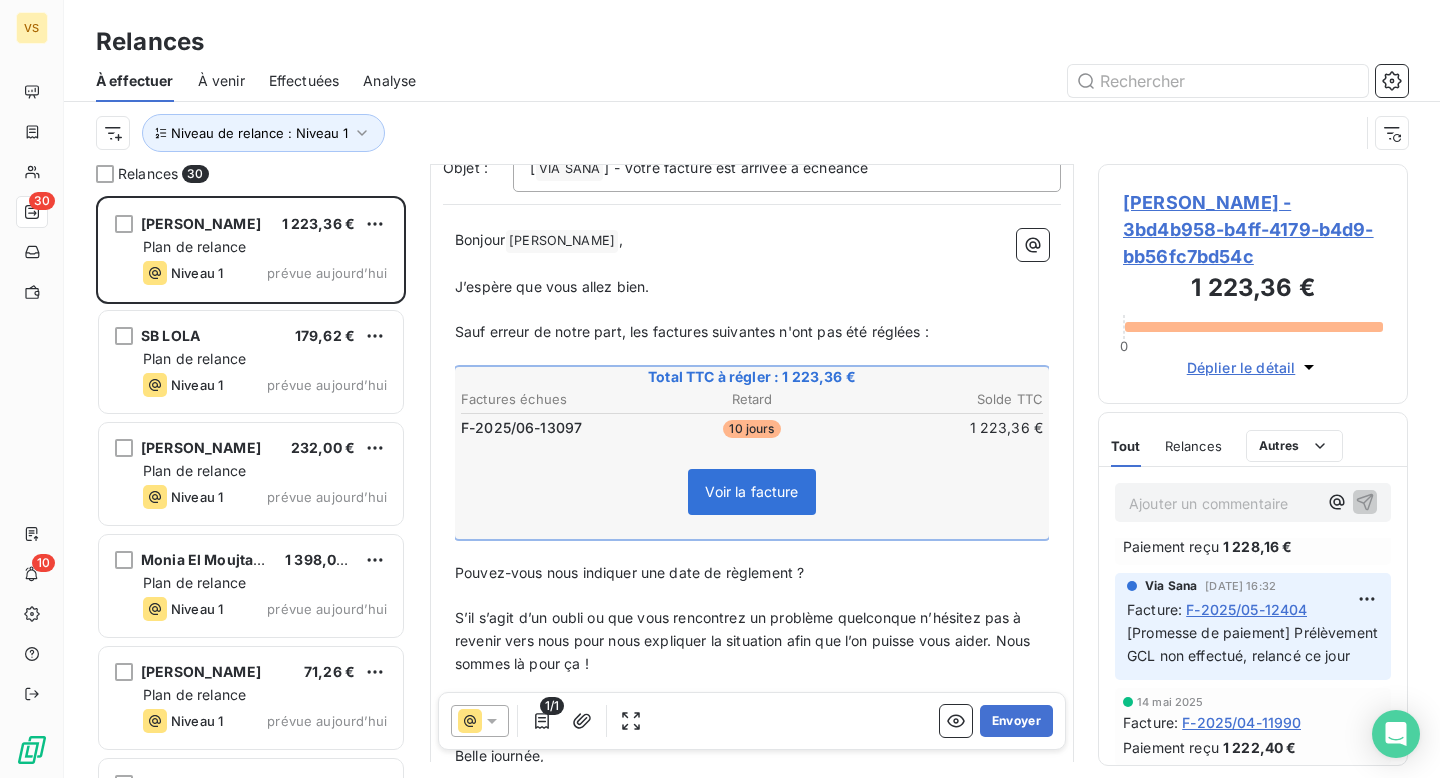 scroll, scrollTop: 224, scrollLeft: 0, axis: vertical 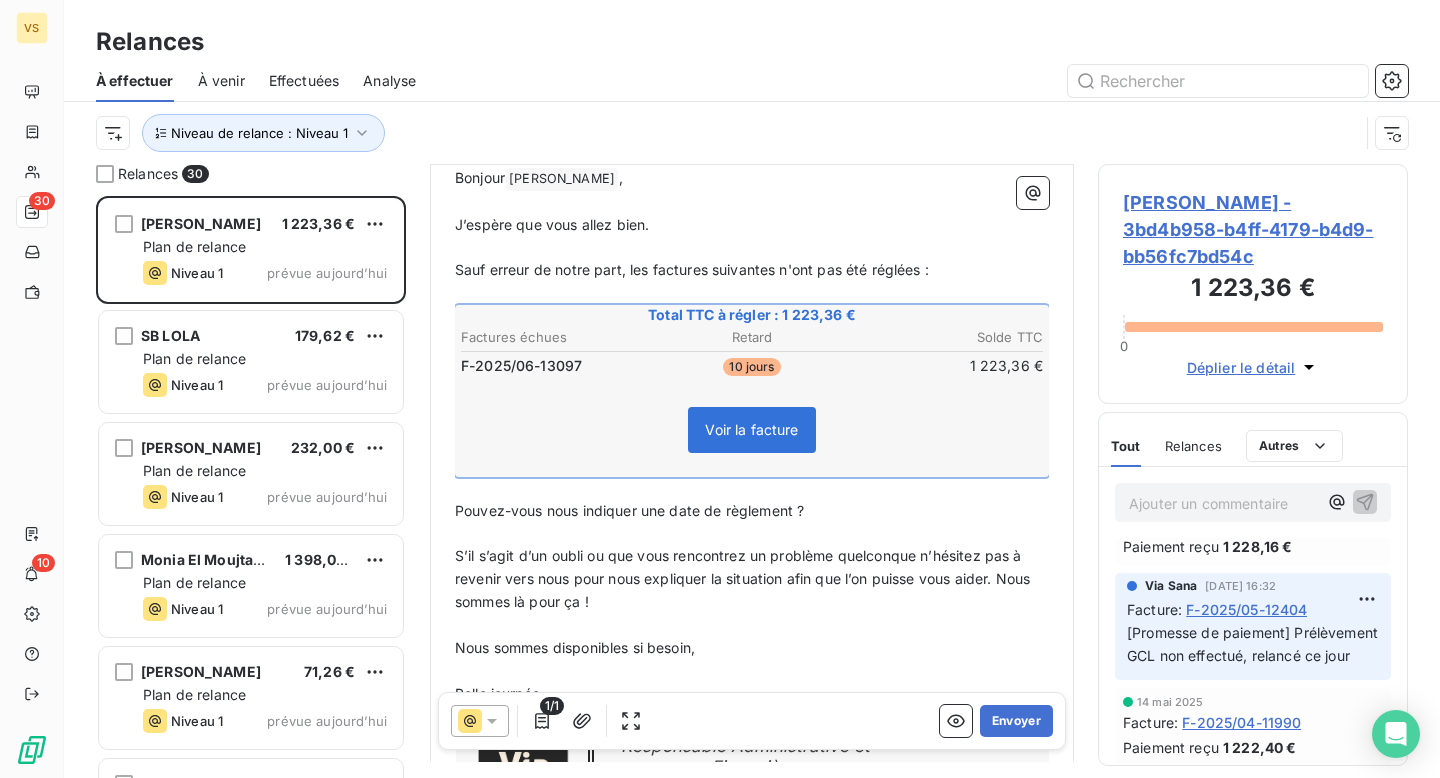 click on "Voir   la facture" at bounding box center [751, 430] 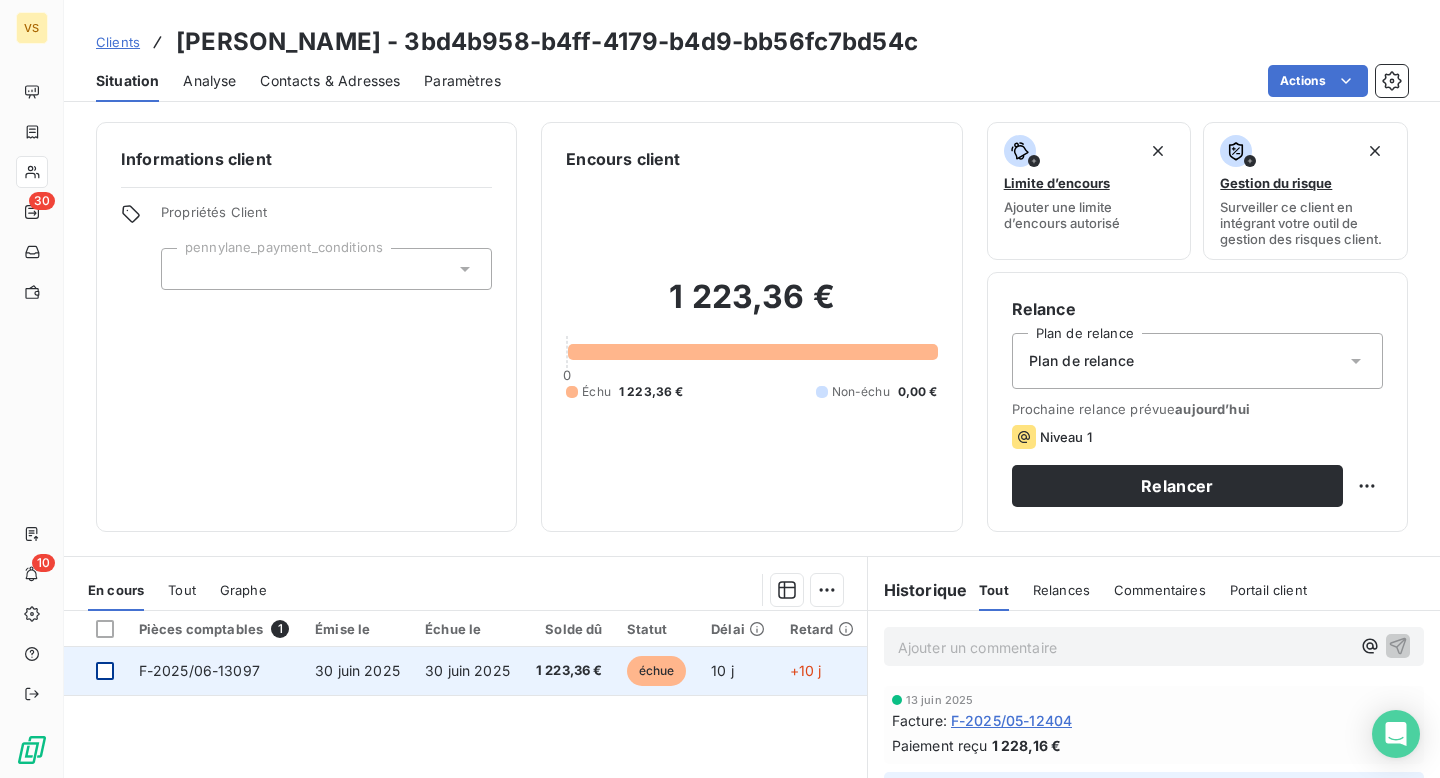 click at bounding box center [105, 671] 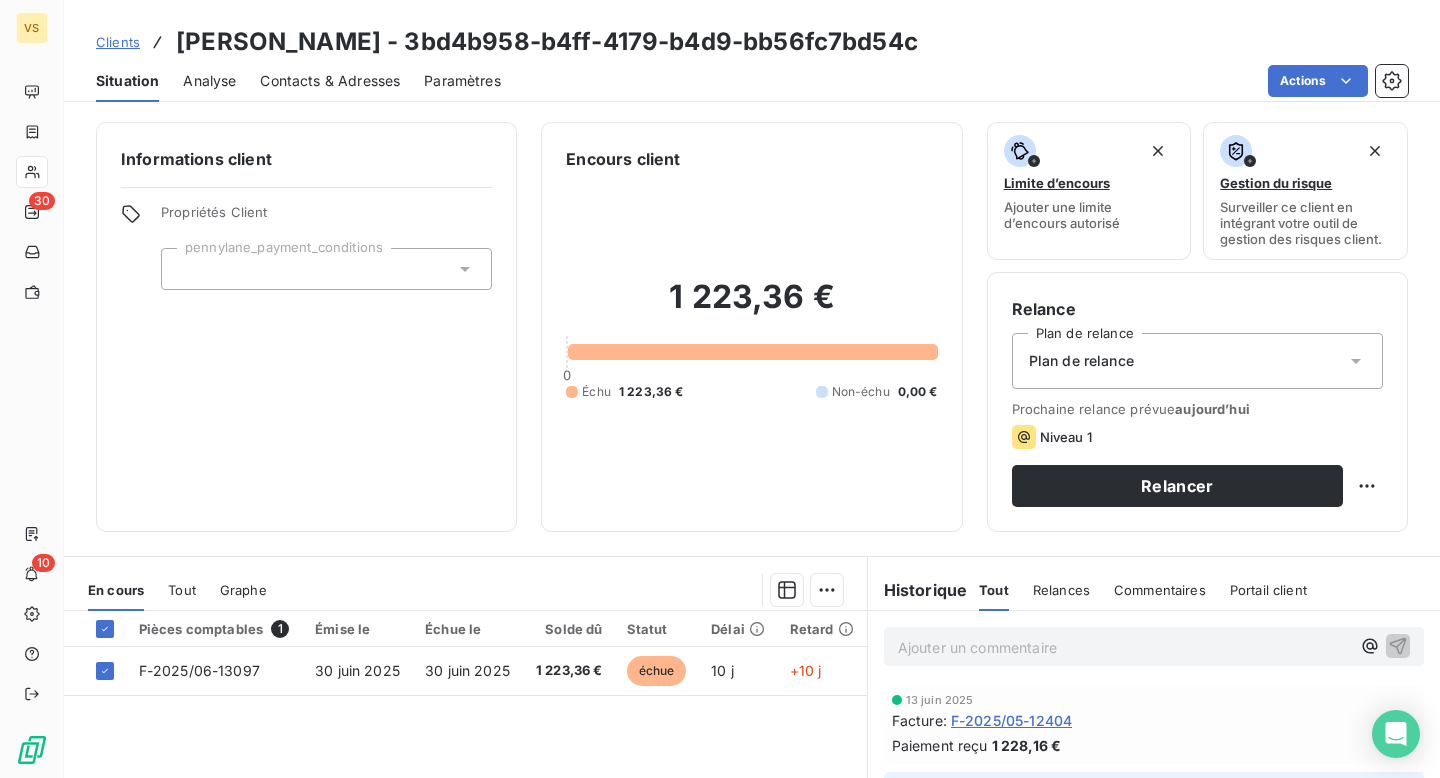 click on "En cours Tout Graphe" at bounding box center [465, 590] 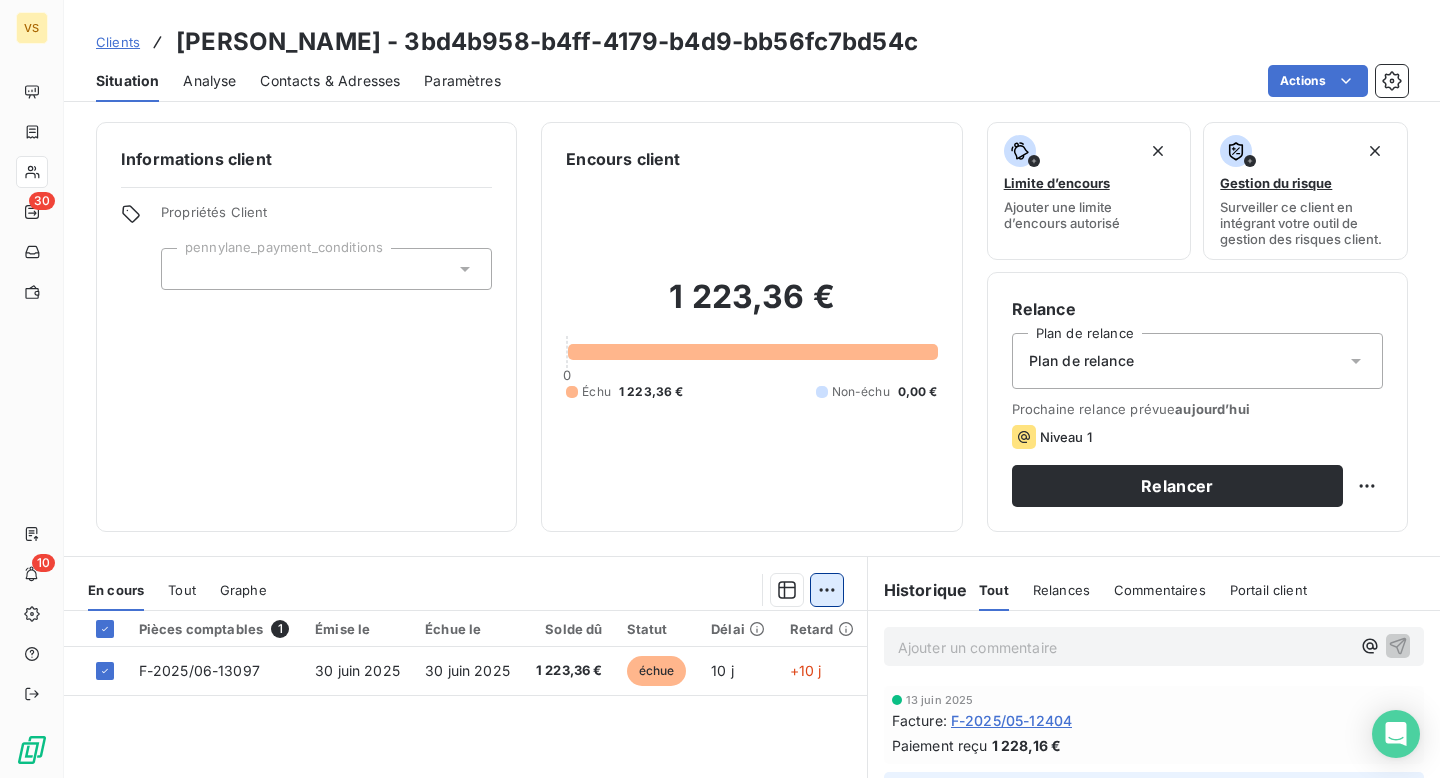 click on "VS 30 10 Clients [PERSON_NAME] - 3bd4b958-b4ff-4179-b4d9-bb56fc7bd54c Situation Analyse Contacts & Adresses Paramètres Actions Informations client Propriétés Client pennylane_payment_conditions Encours client   1 223,36 € 0 Échu 1 223,36 € Non-échu 0,00 €     Limite d’encours Ajouter une limite d’encours autorisé Gestion du risque Surveiller ce client en intégrant votre outil de gestion des risques client. Relance Plan de relance Plan de relance Prochaine relance prévue  [DATE] Niveau 1 Relancer En cours Tout Graphe Pièces comptables 1 Émise le Échue le Solde dû Statut Délai   Retard   F-2025/06-13097 [DATE] [DATE] 1 223,36 € échue 10 j +10 j Lignes par page 25 Précédent 1 Suivant Historique Tout Relances Commentaires Portail client Tout Relances Commentaires Portail client Ajouter un commentaire ﻿ [DATE] Facture  : F-2025/05-12404 Paiement reçu 1 228,16 € Via Sana [DATE] 16:32 Facture  : F-2025/05-12404 Facture" at bounding box center [720, 389] 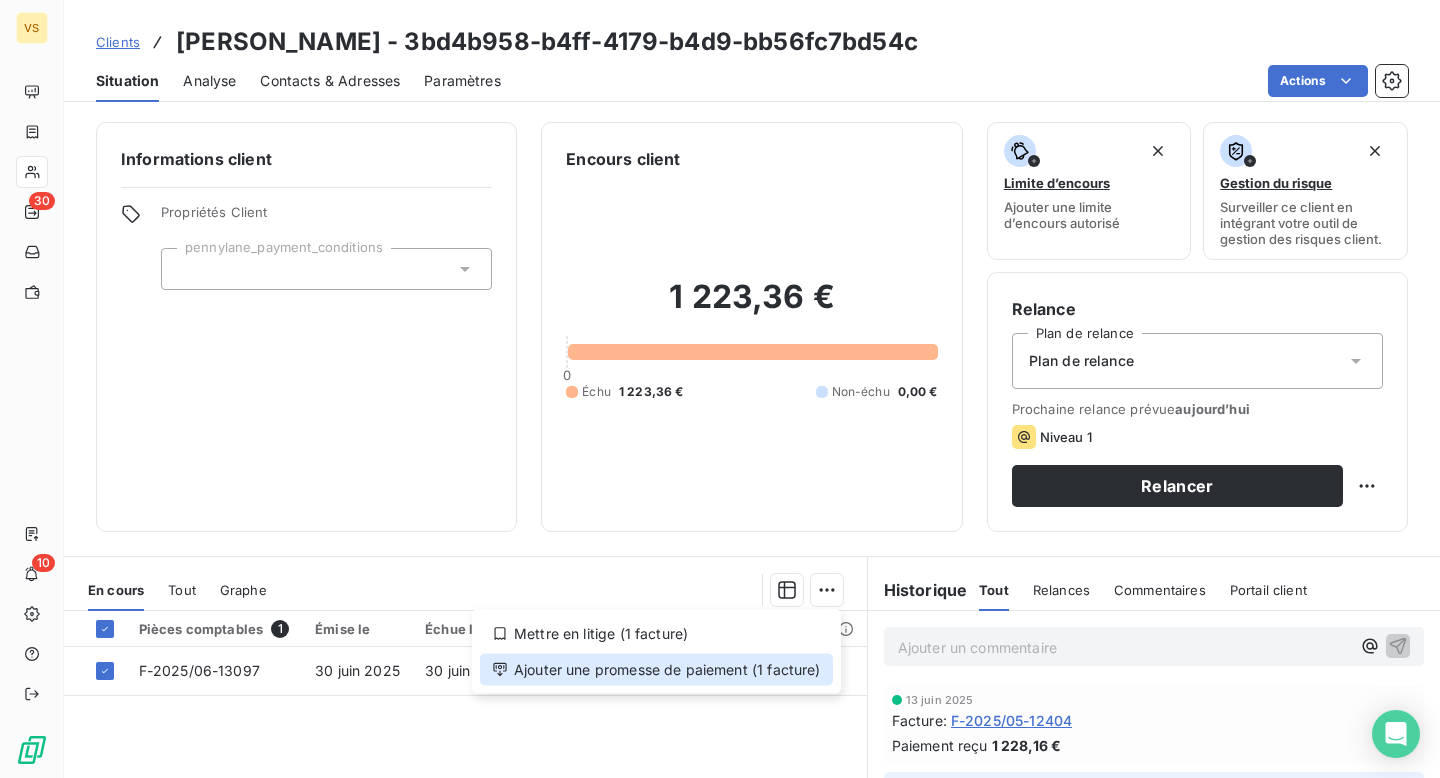 click on "Ajouter une promesse de paiement (1 facture)" at bounding box center [656, 670] 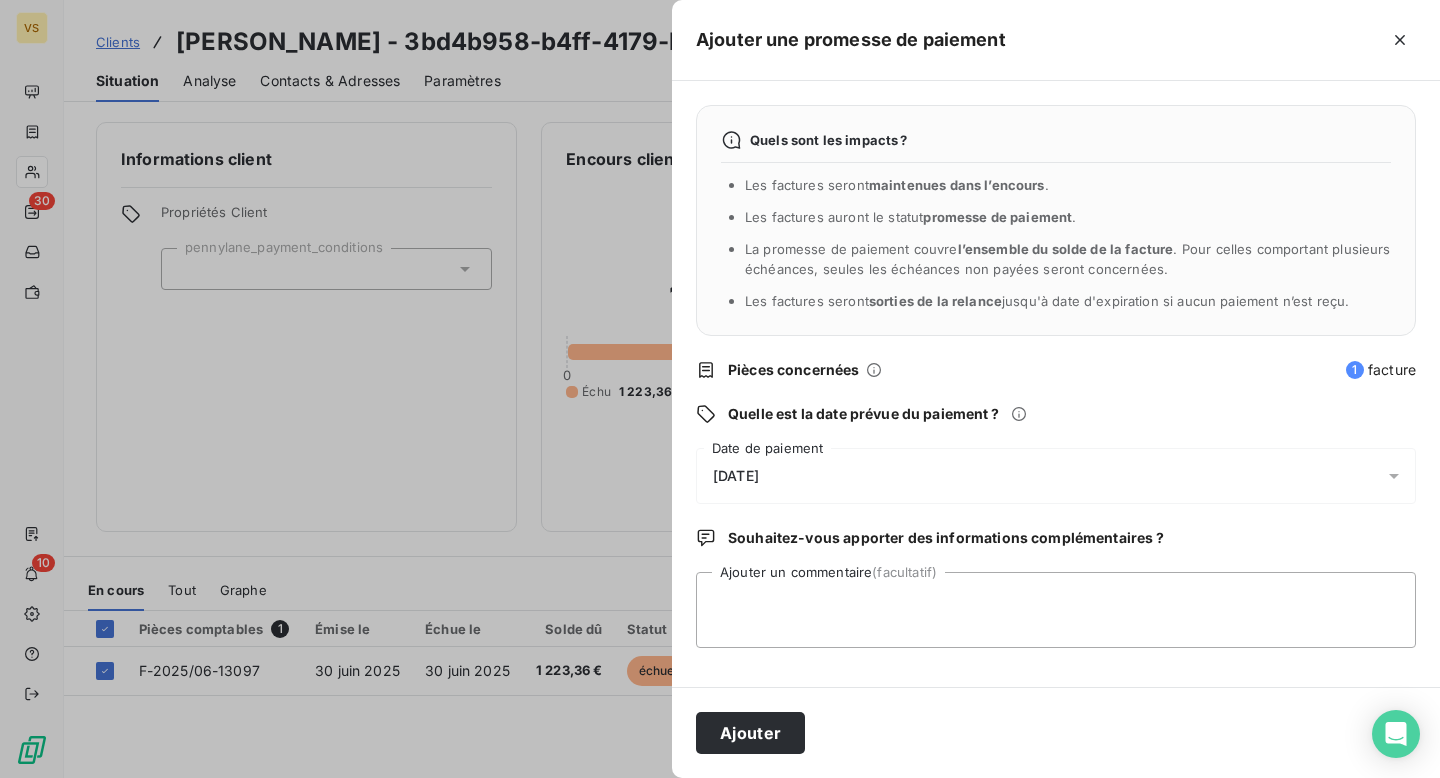 click on "[DATE]" at bounding box center [736, 476] 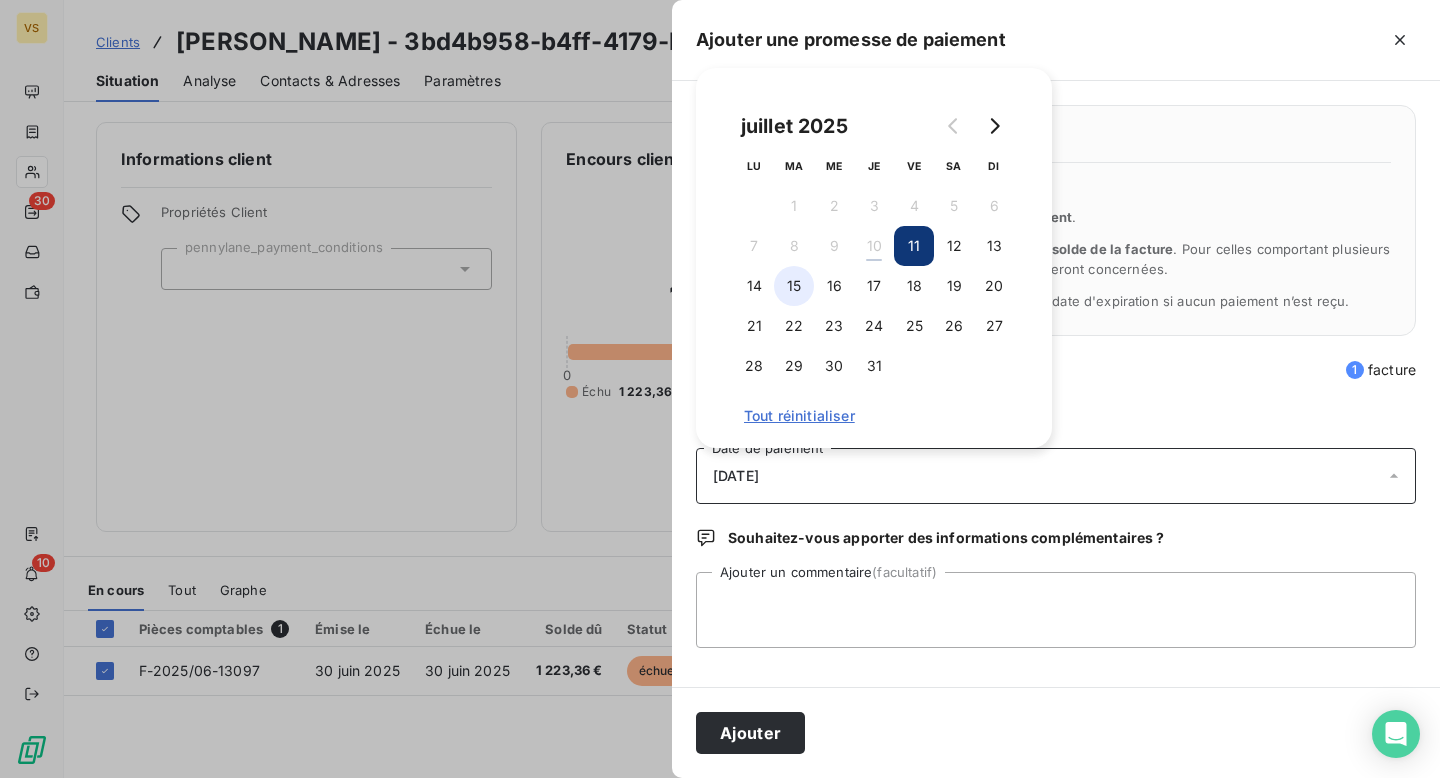 click on "15" at bounding box center [794, 286] 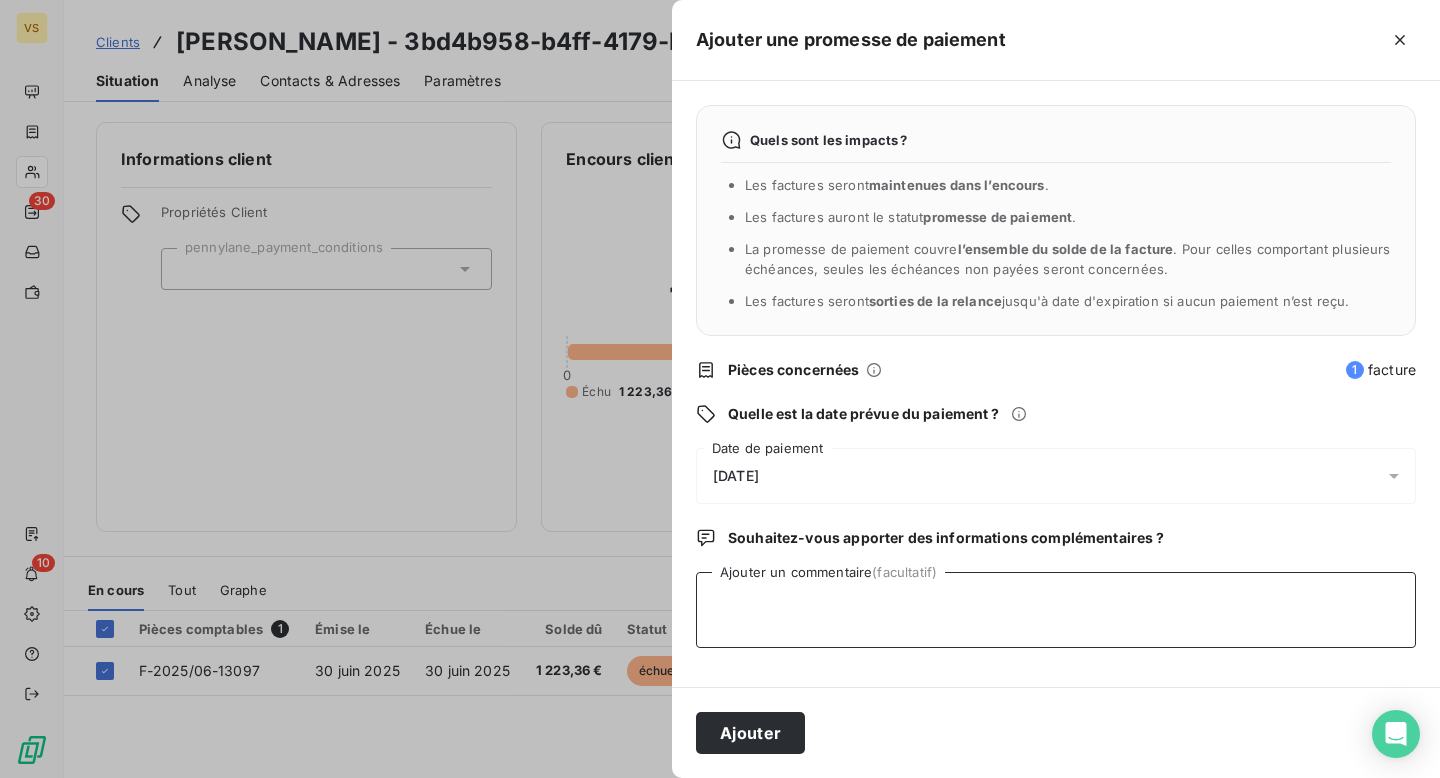 click on "Ajouter un commentaire  (facultatif)" at bounding box center [1056, 610] 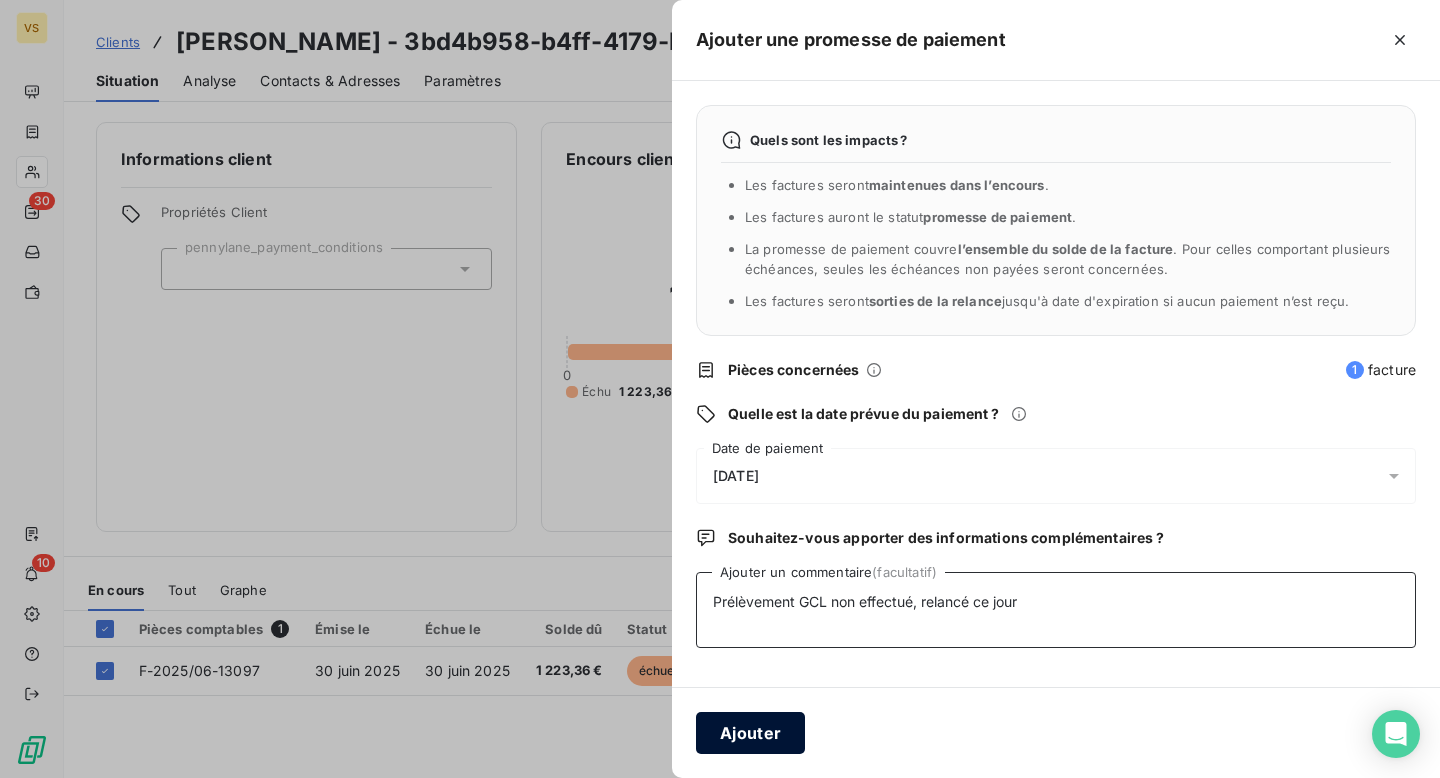 type on "Prélèvement GCL non effectué, relancé ce jour" 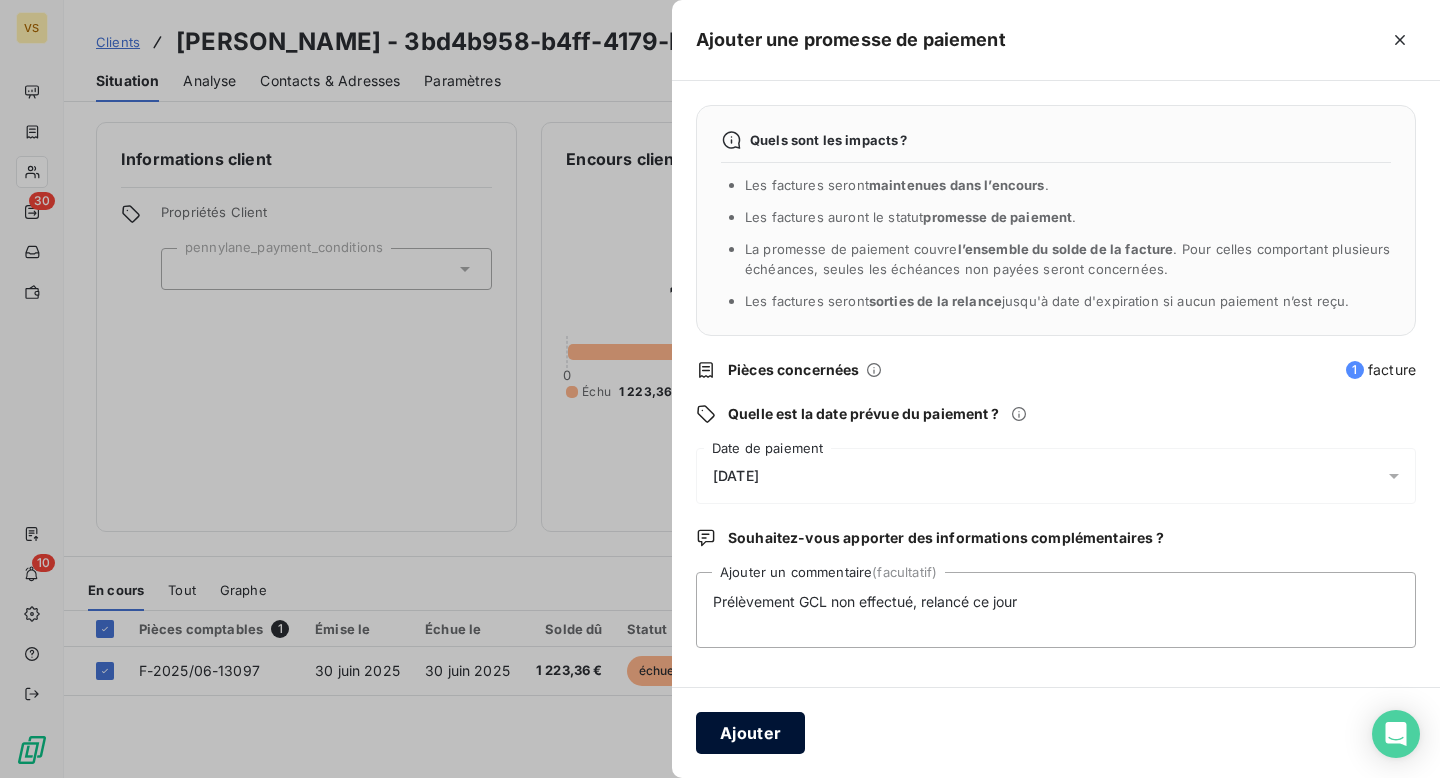 click on "Ajouter" at bounding box center (750, 733) 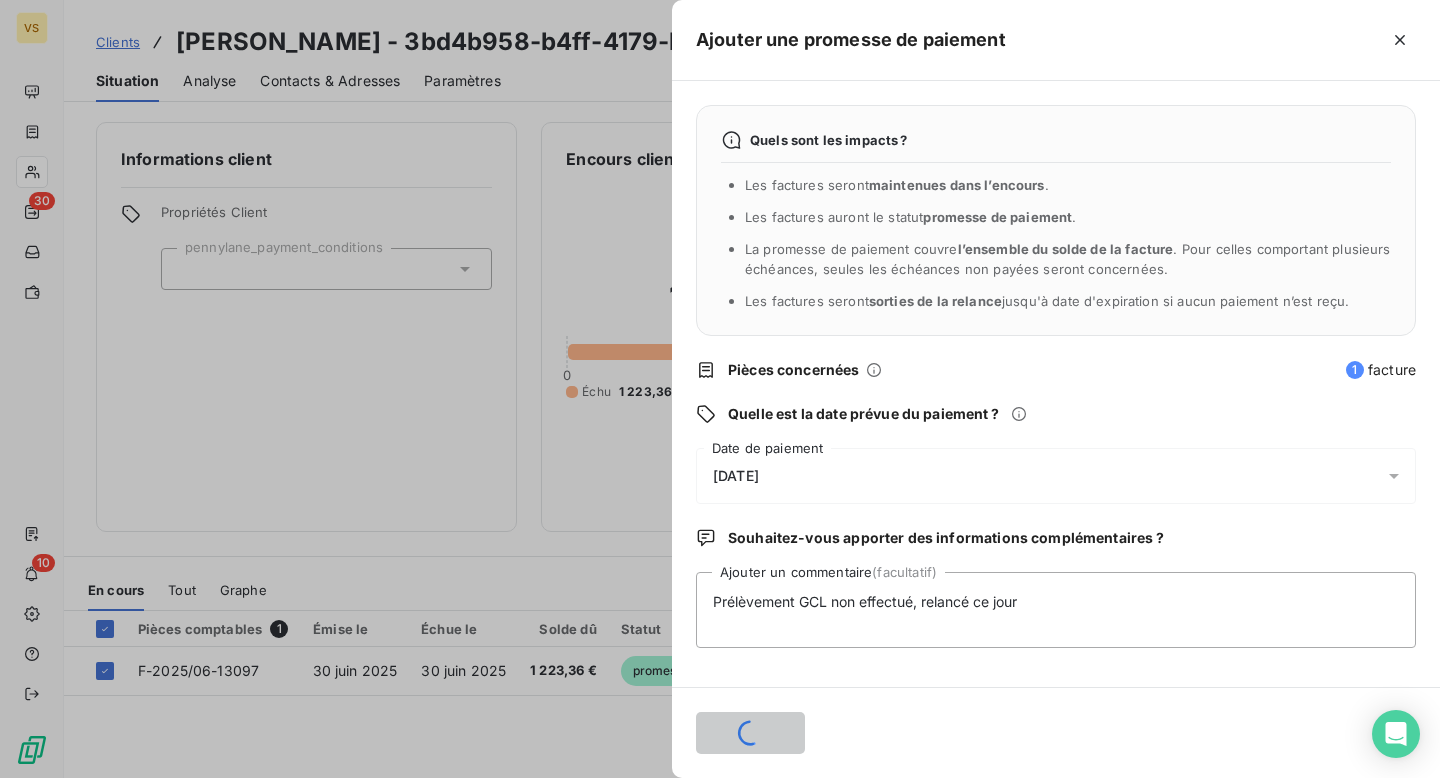 type 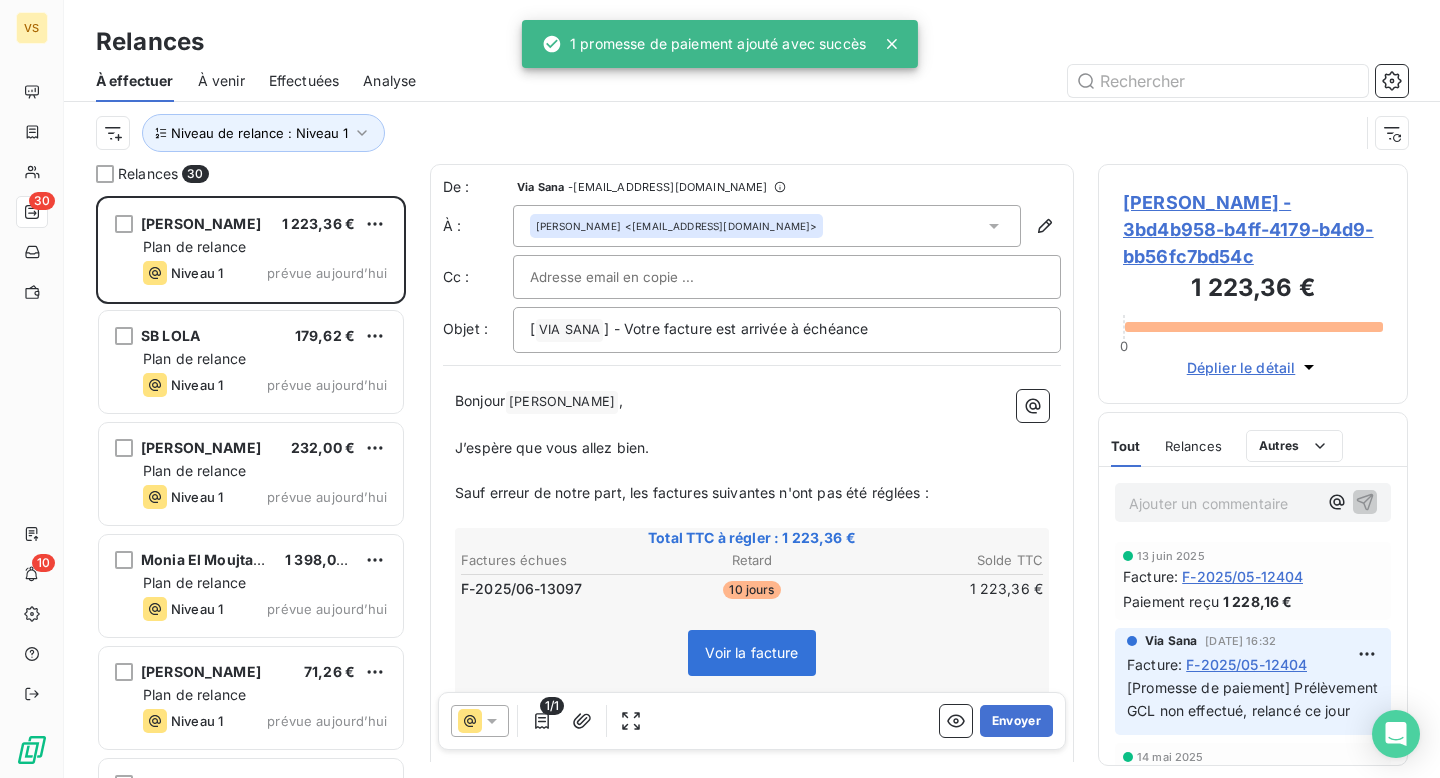 scroll, scrollTop: 1, scrollLeft: 1, axis: both 